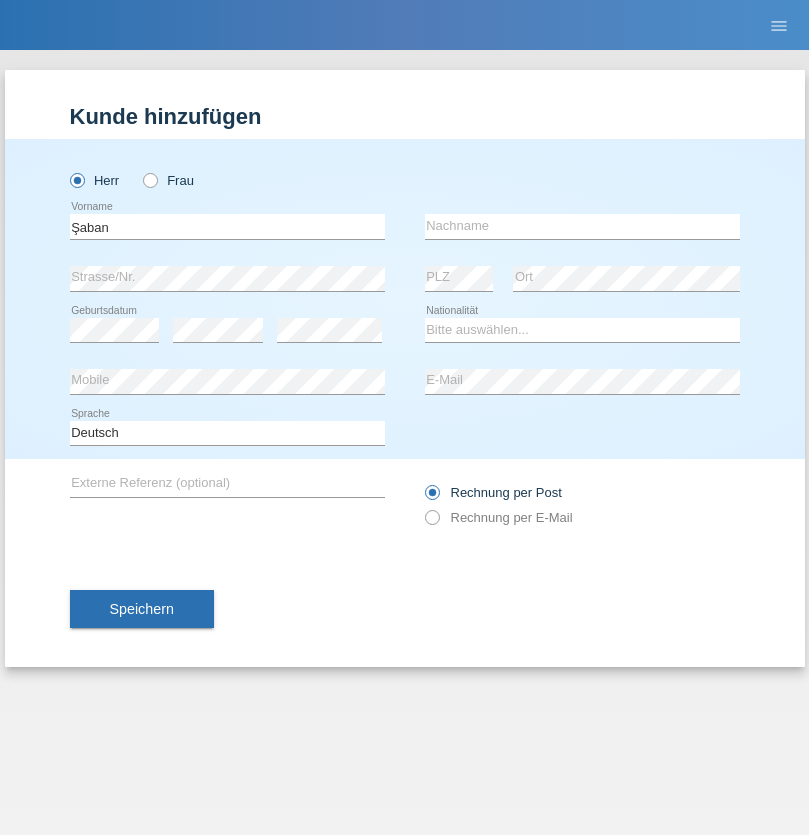 scroll, scrollTop: 0, scrollLeft: 0, axis: both 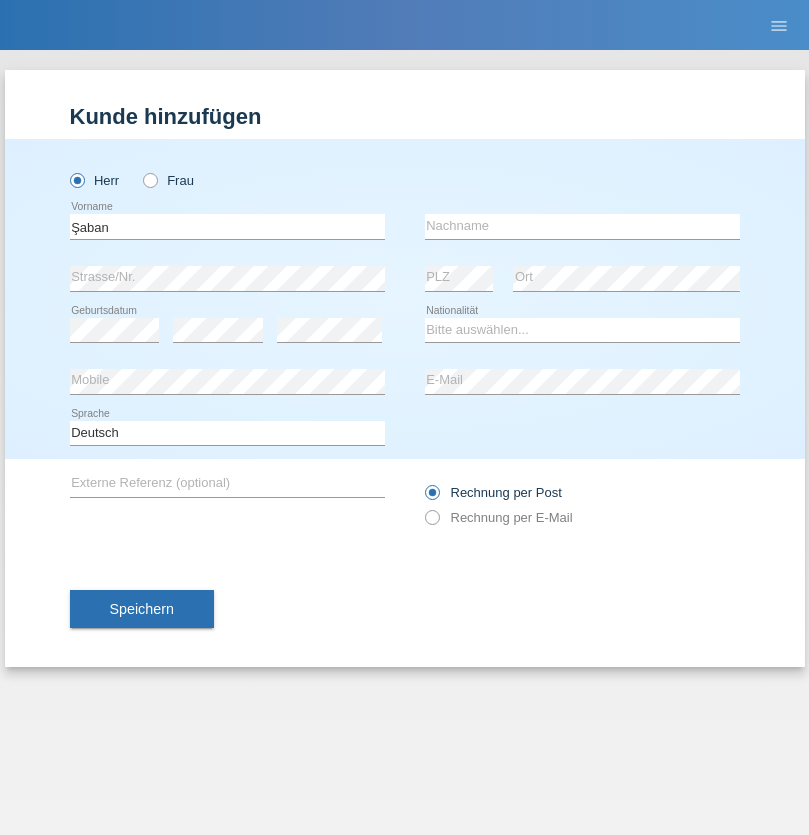 type on "Şaban" 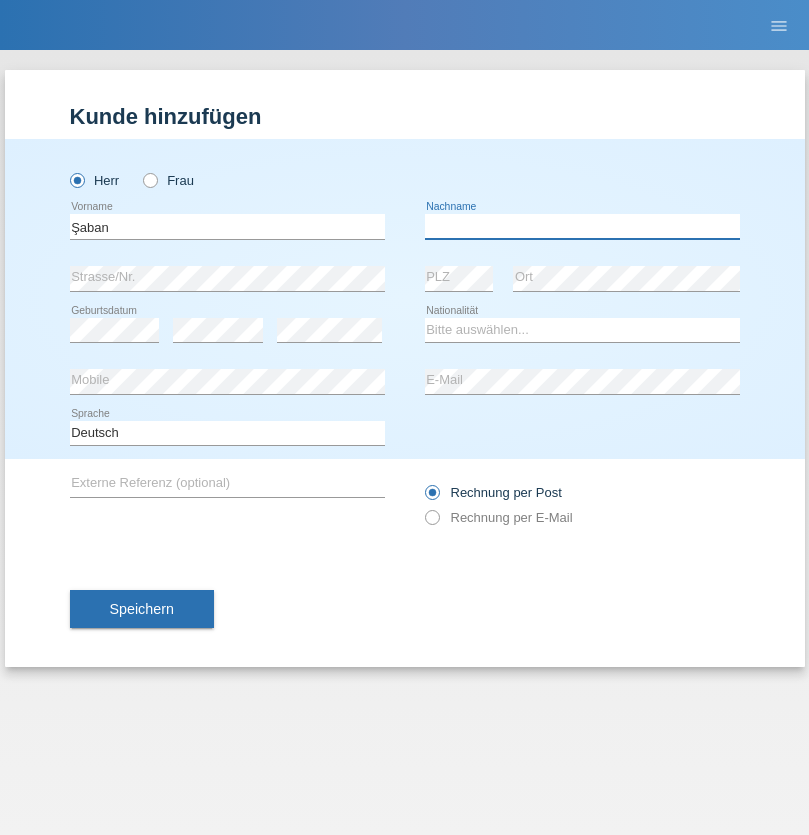 click at bounding box center [582, 226] 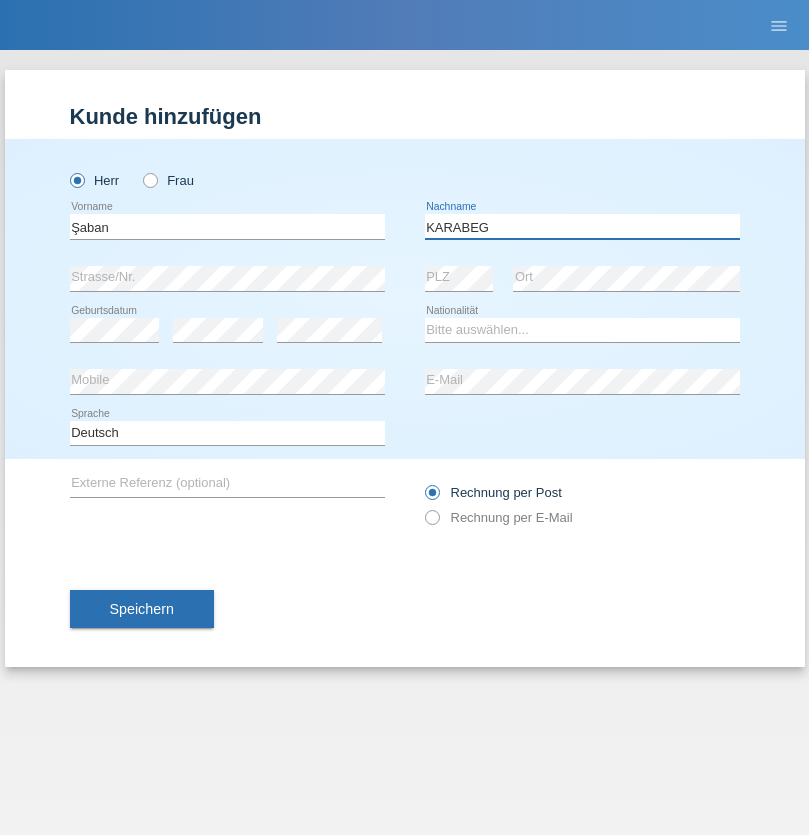 type on "KARABEG" 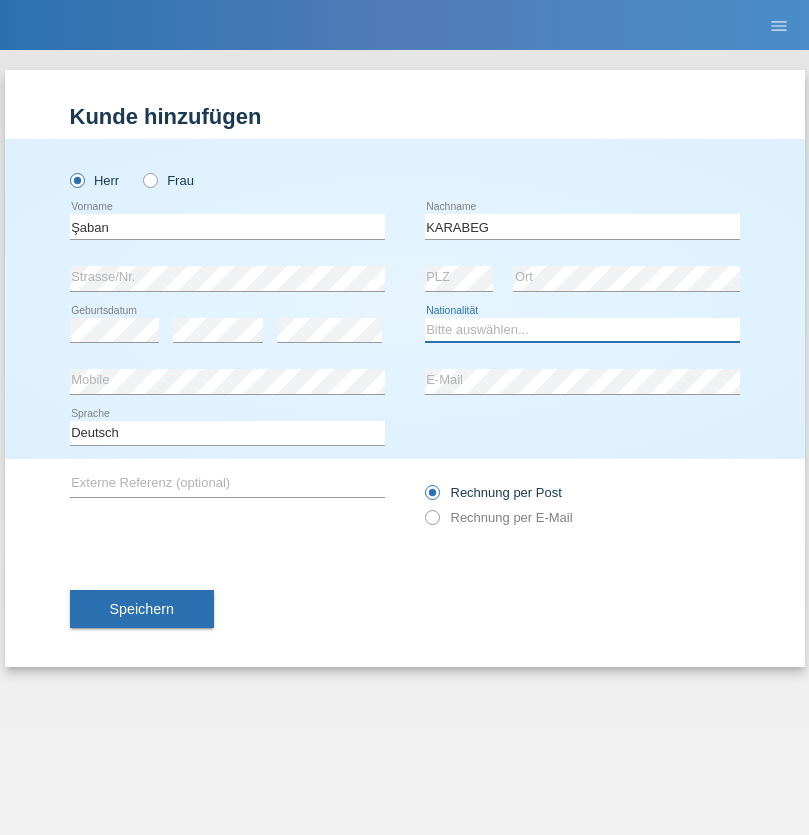 select on "TR" 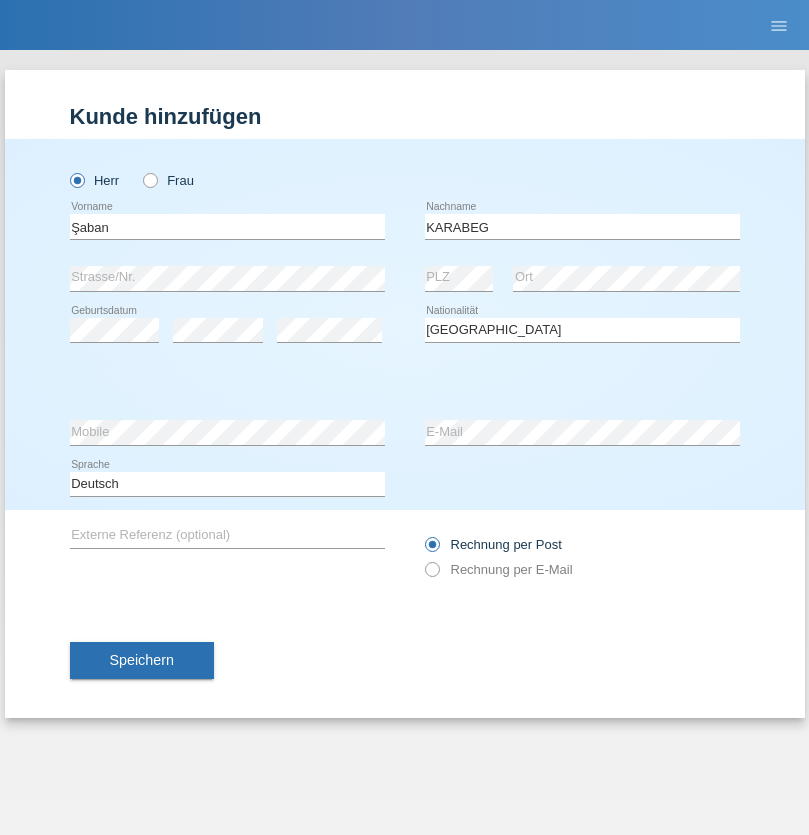 select on "C" 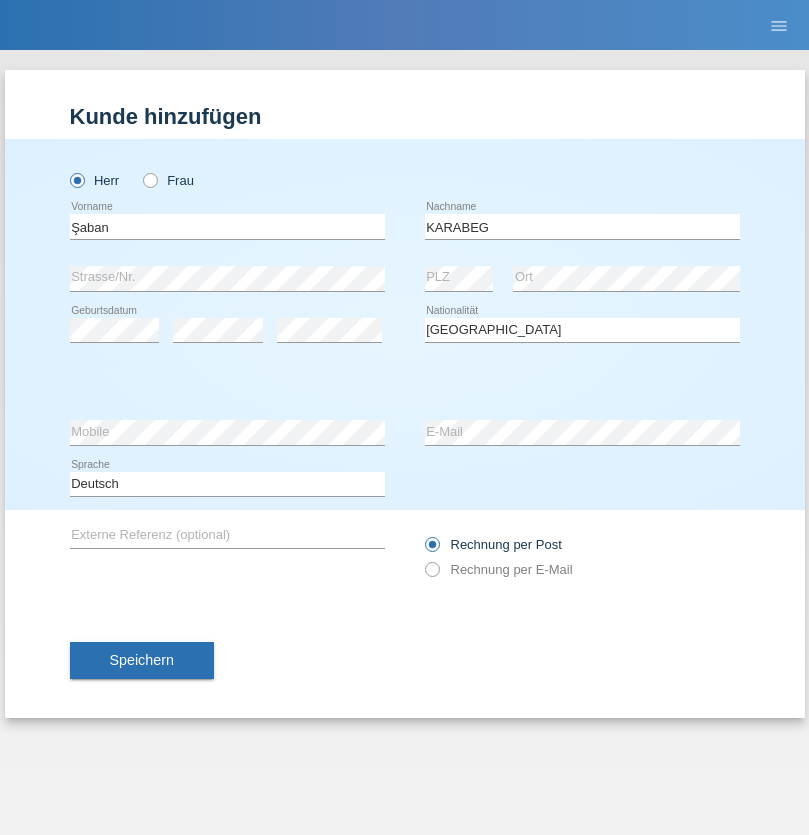 select on "25" 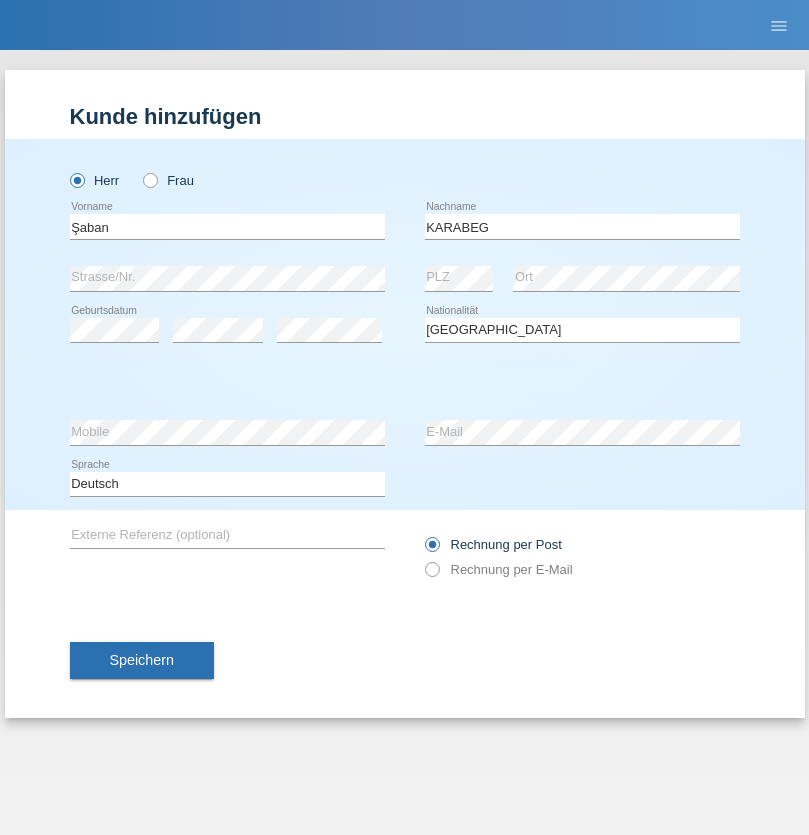 select on "09" 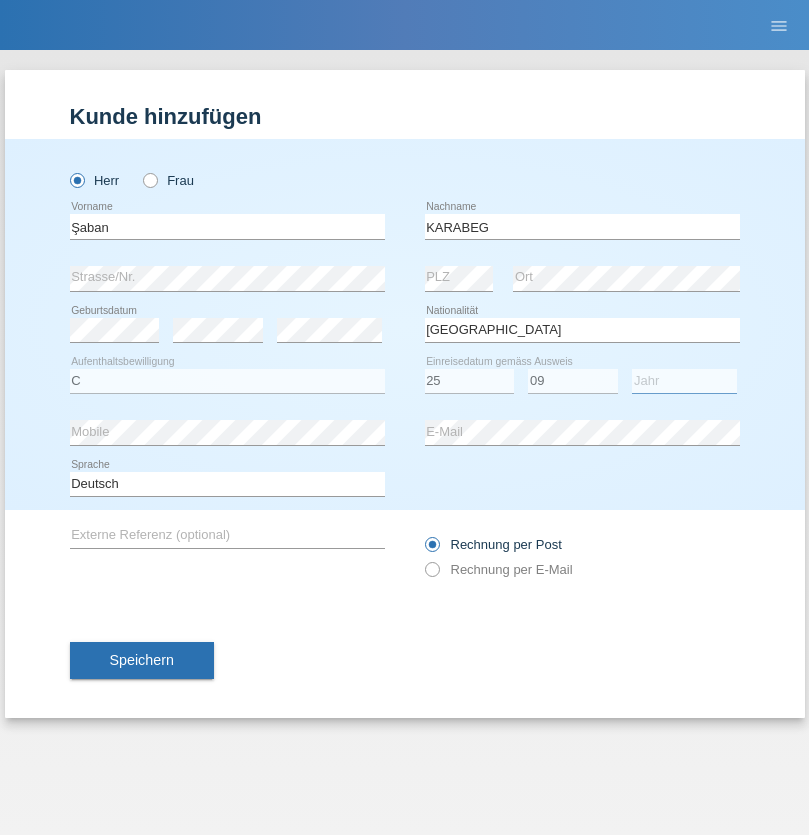 select on "2021" 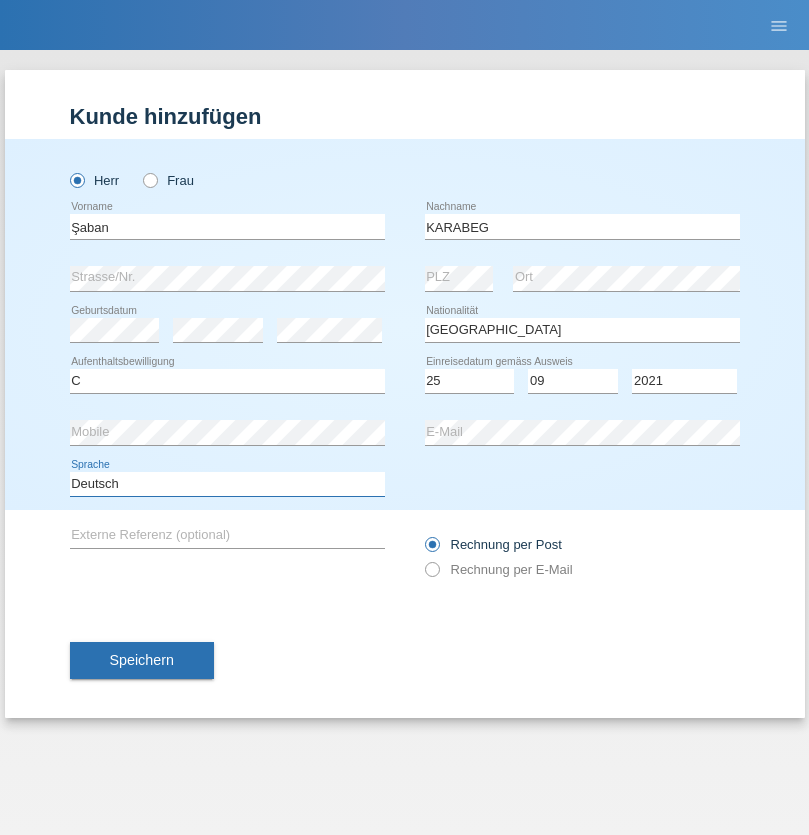 select on "en" 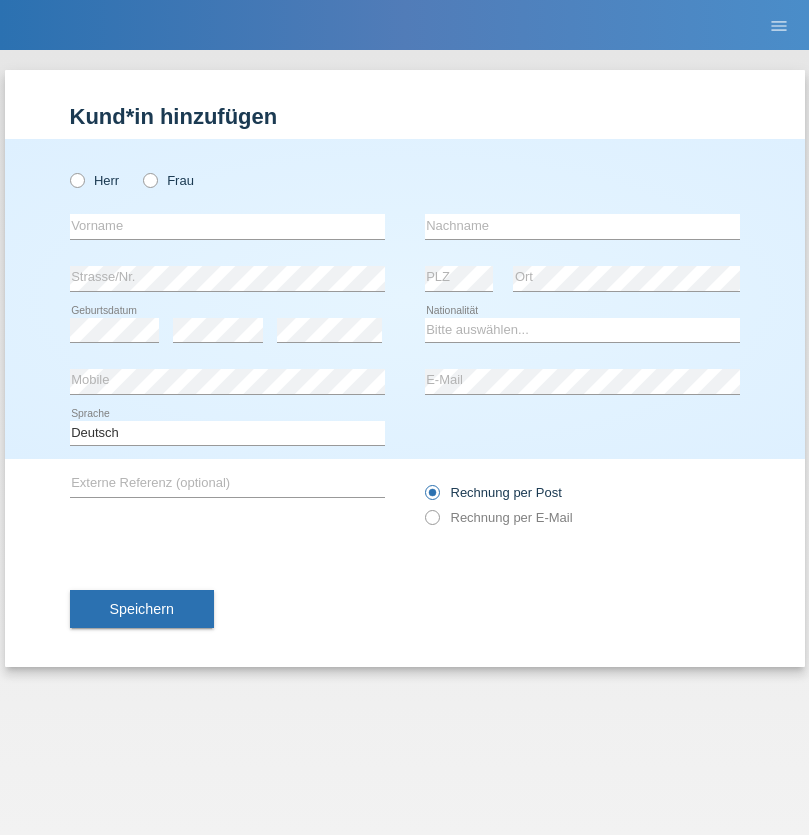 scroll, scrollTop: 0, scrollLeft: 0, axis: both 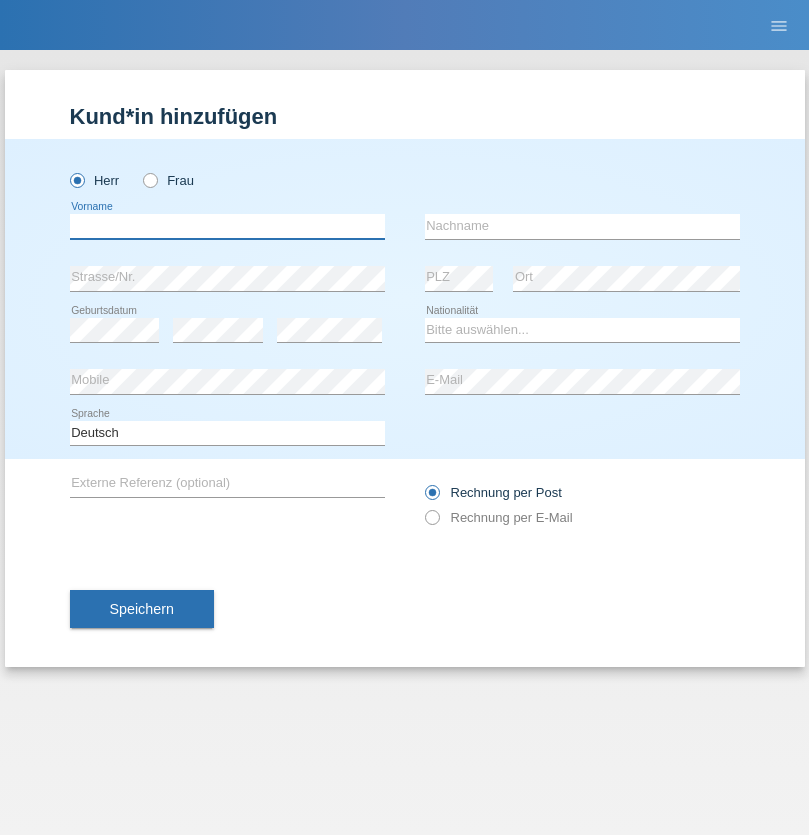 click at bounding box center [227, 226] 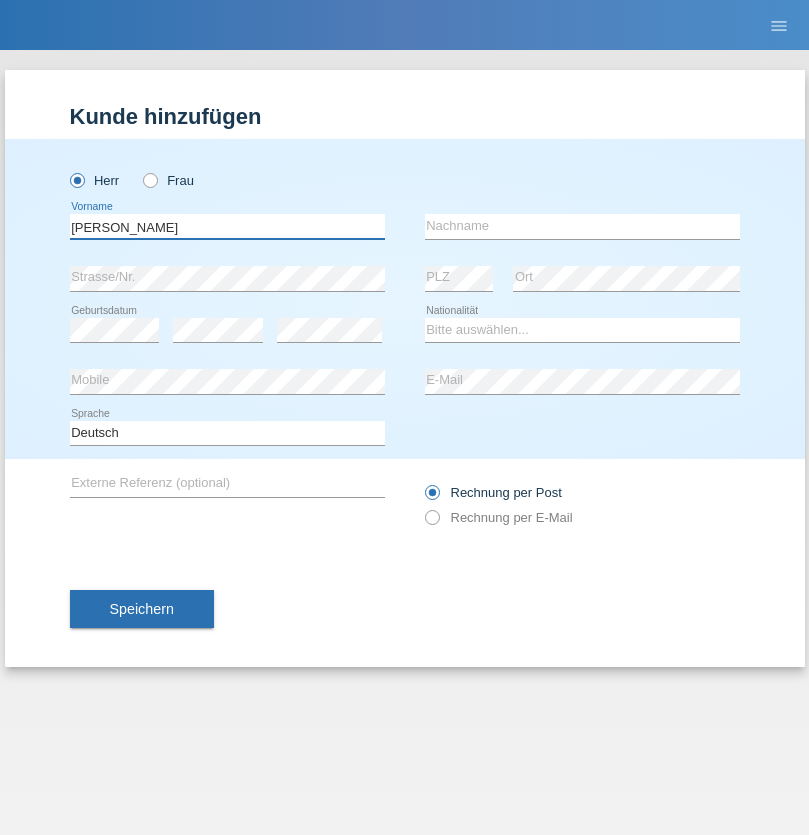 type on "[PERSON_NAME]" 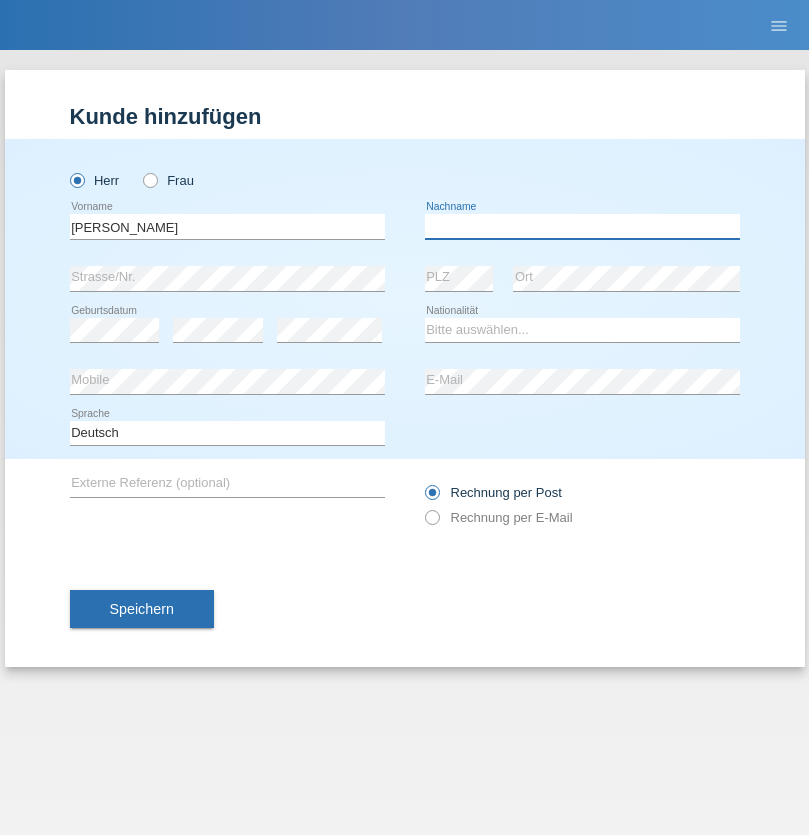 click at bounding box center [582, 226] 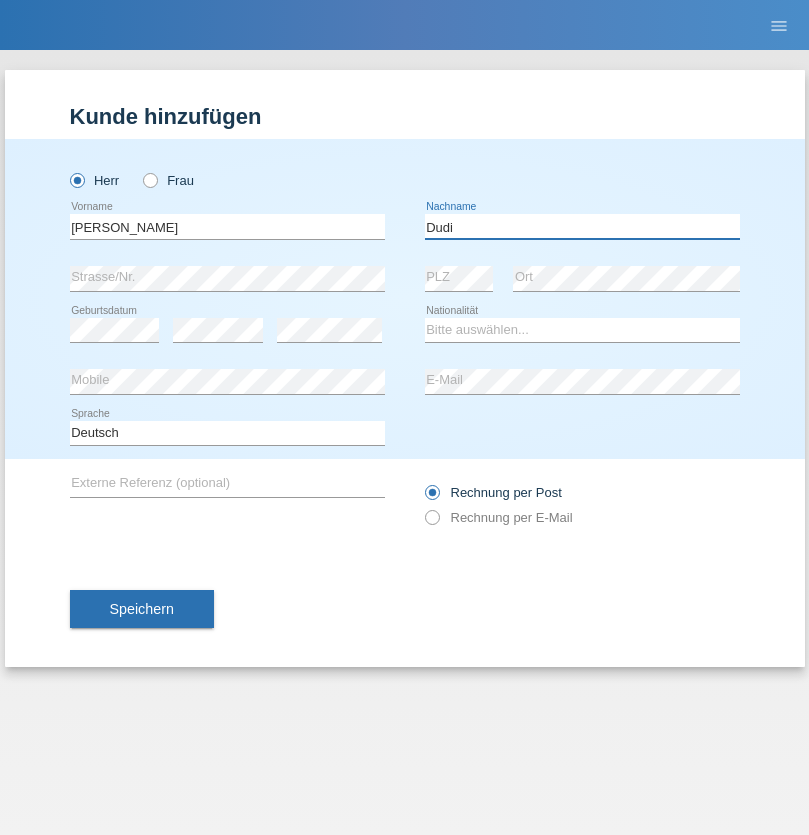 type on "Dudi" 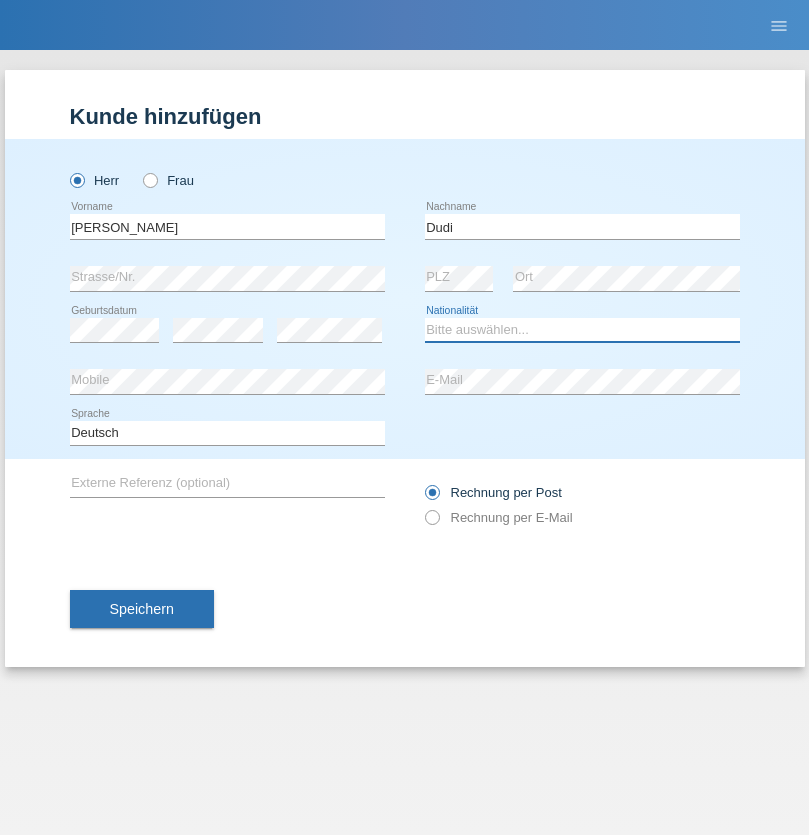 select on "SK" 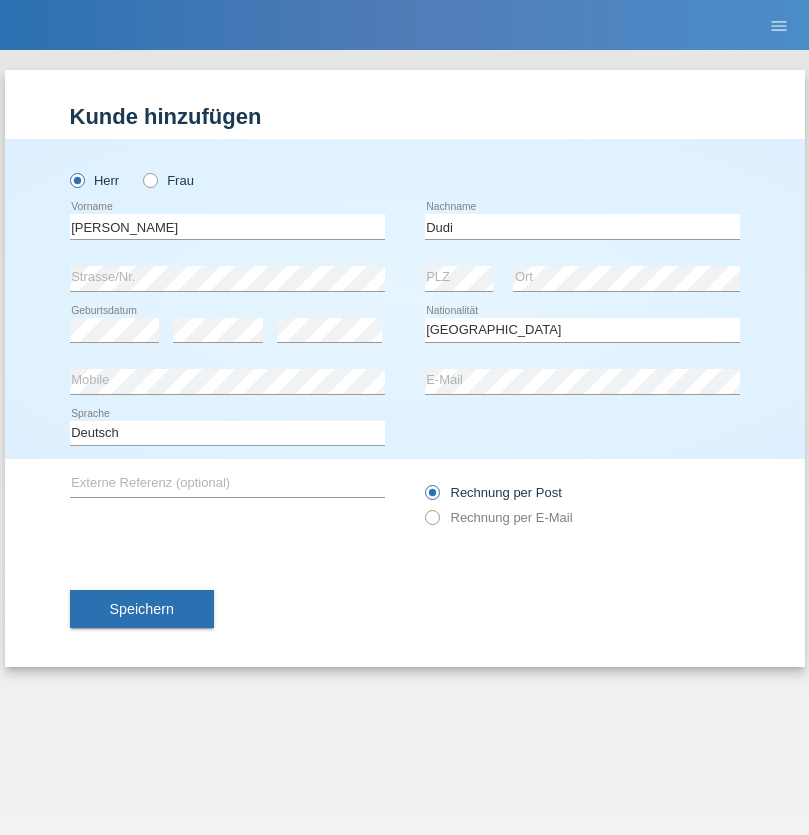 select on "C" 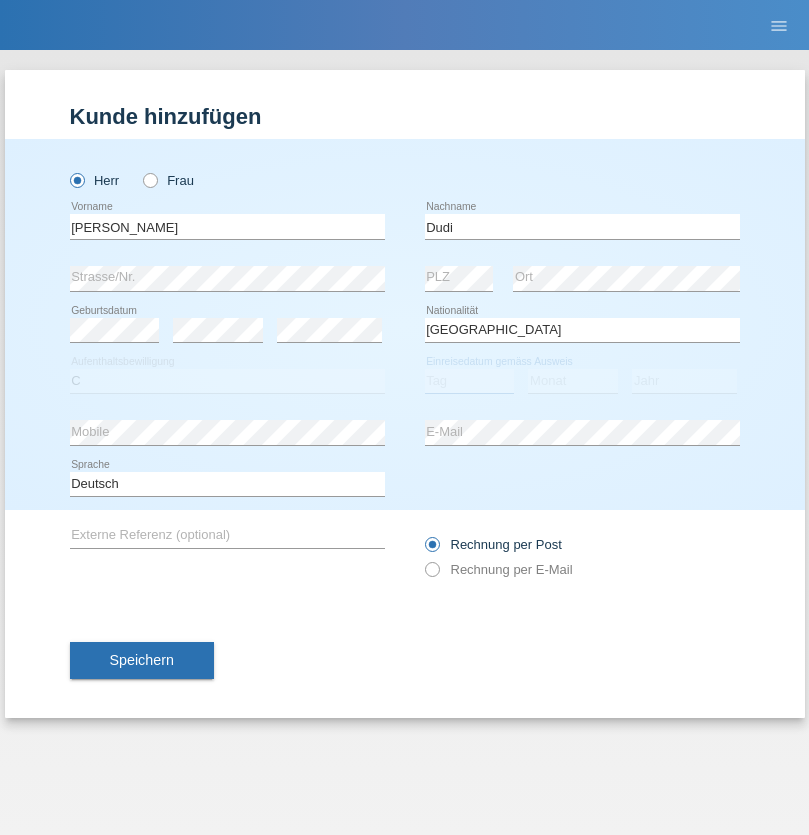 select on "19" 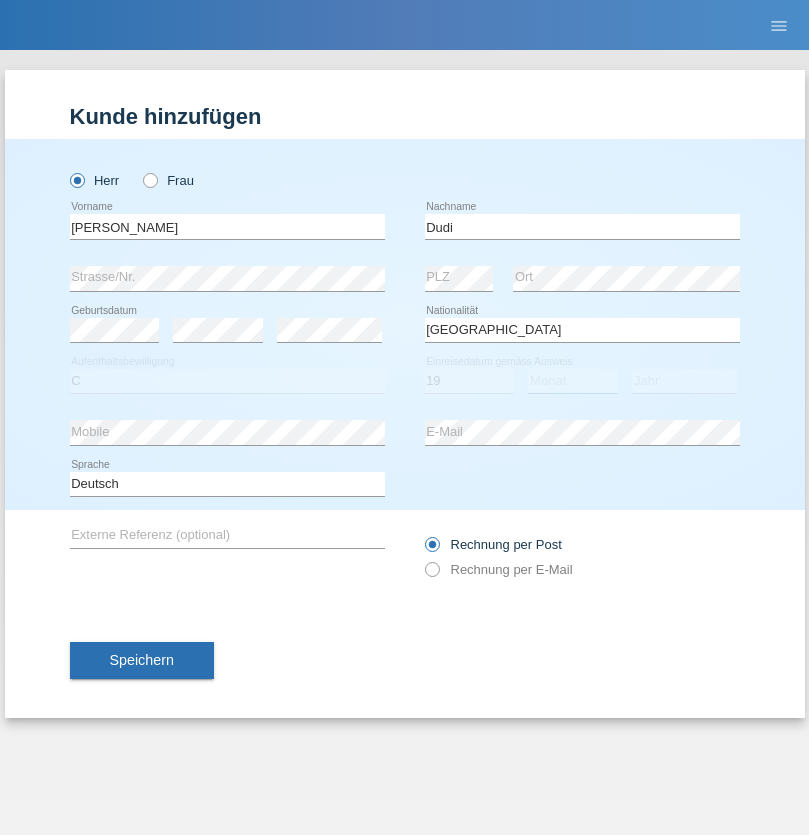 select on "06" 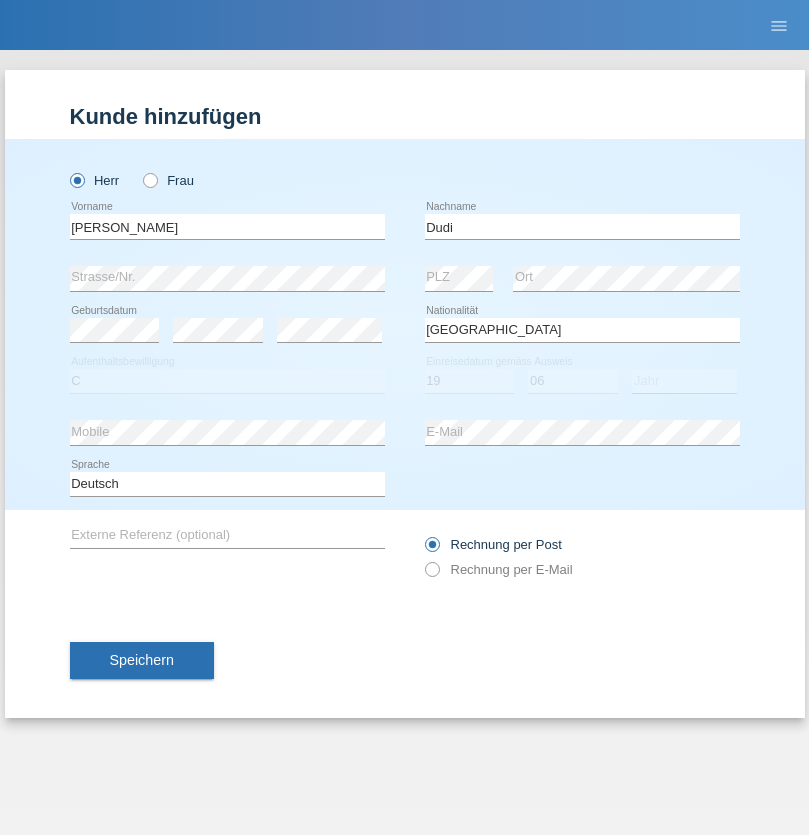 select on "2021" 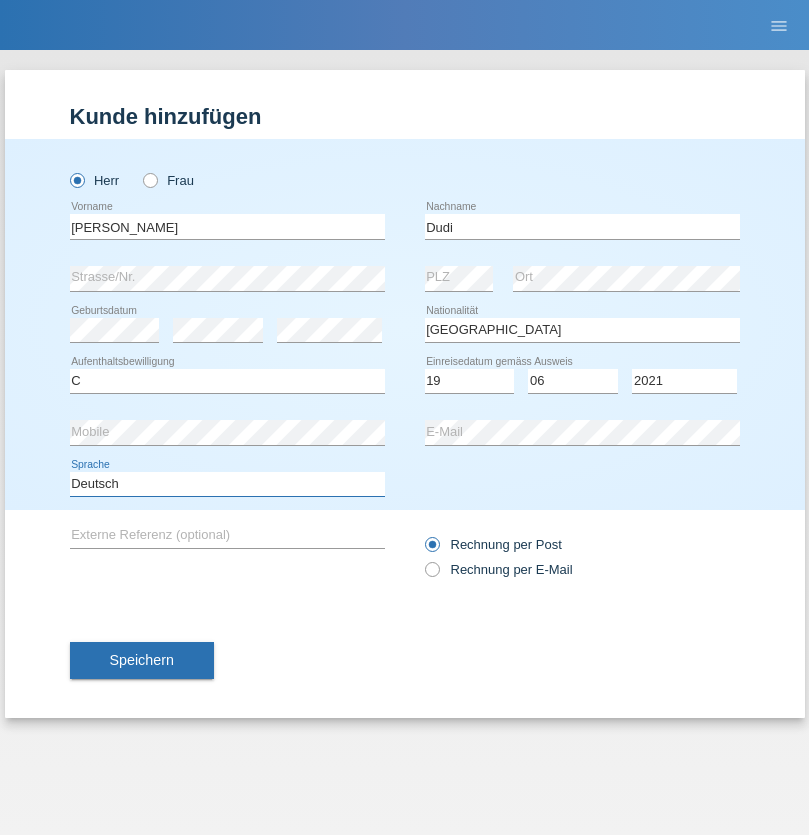 select on "en" 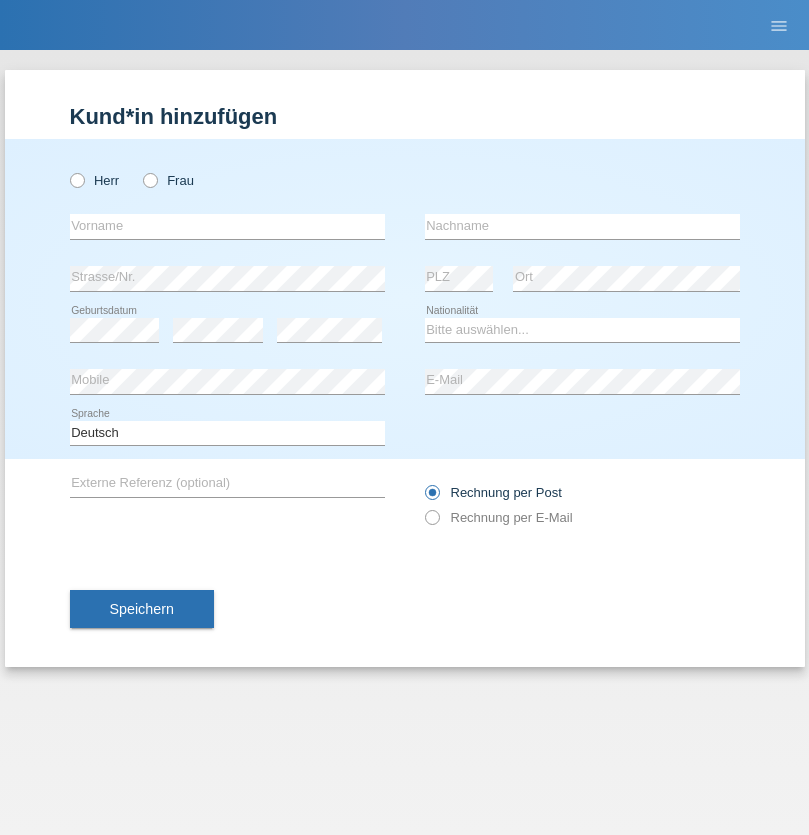 scroll, scrollTop: 0, scrollLeft: 0, axis: both 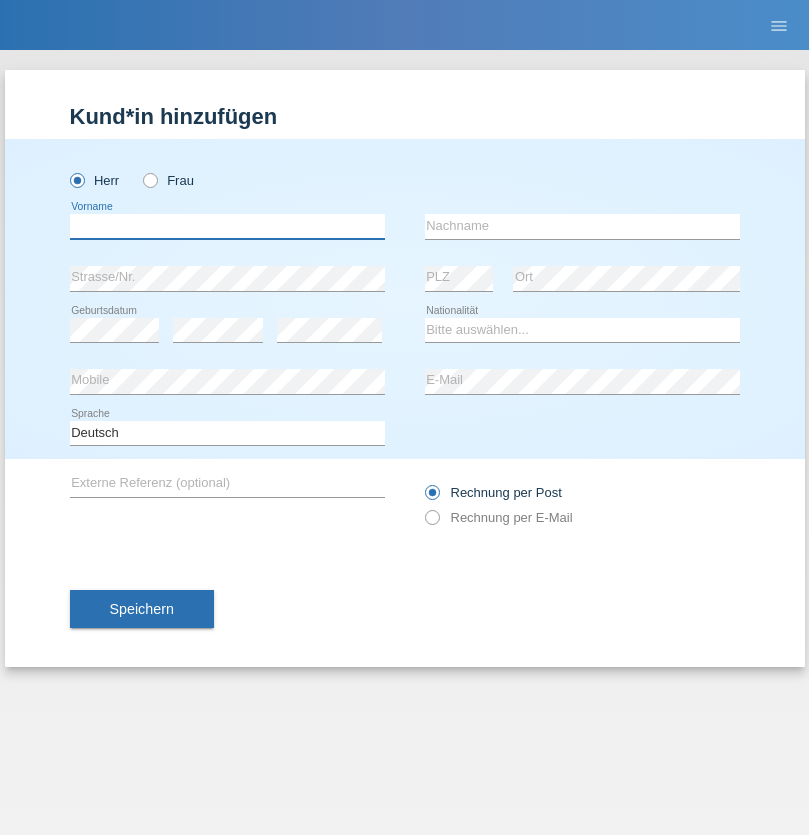 click at bounding box center (227, 226) 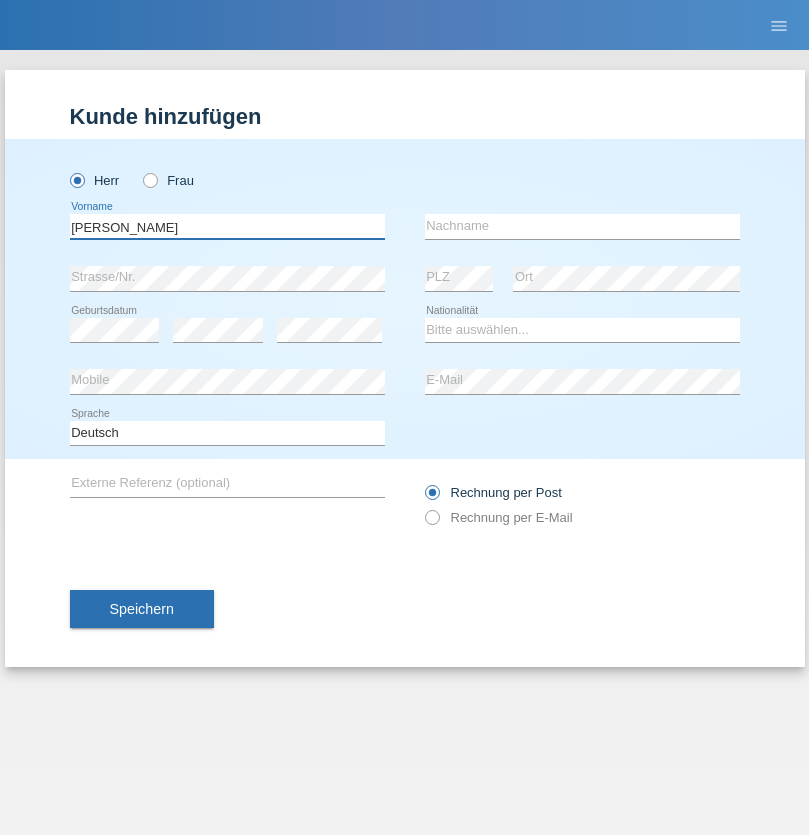 type on "[PERSON_NAME]" 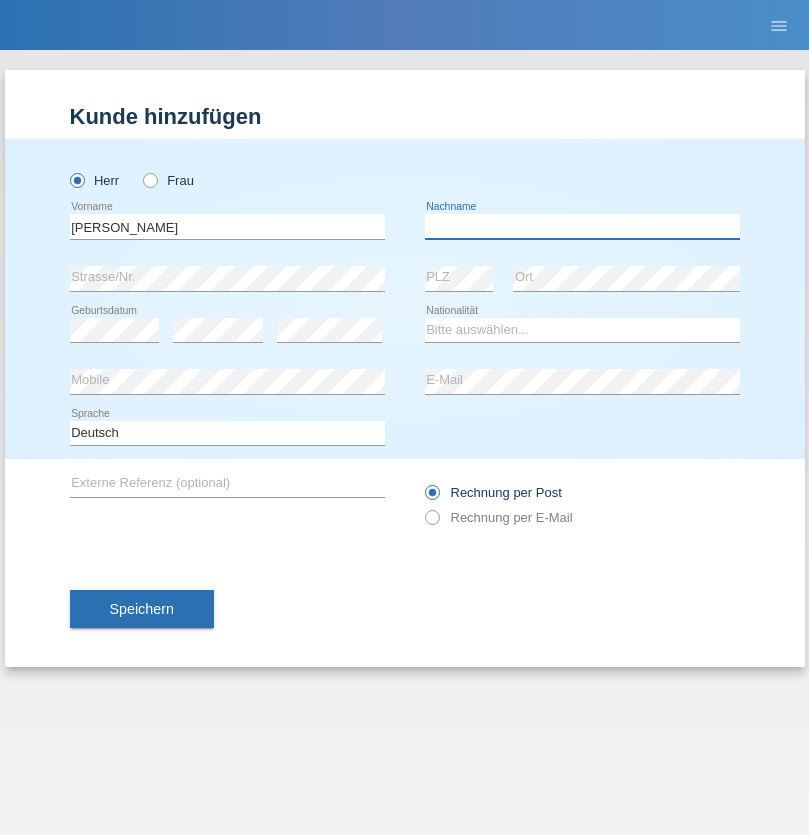 click at bounding box center [582, 226] 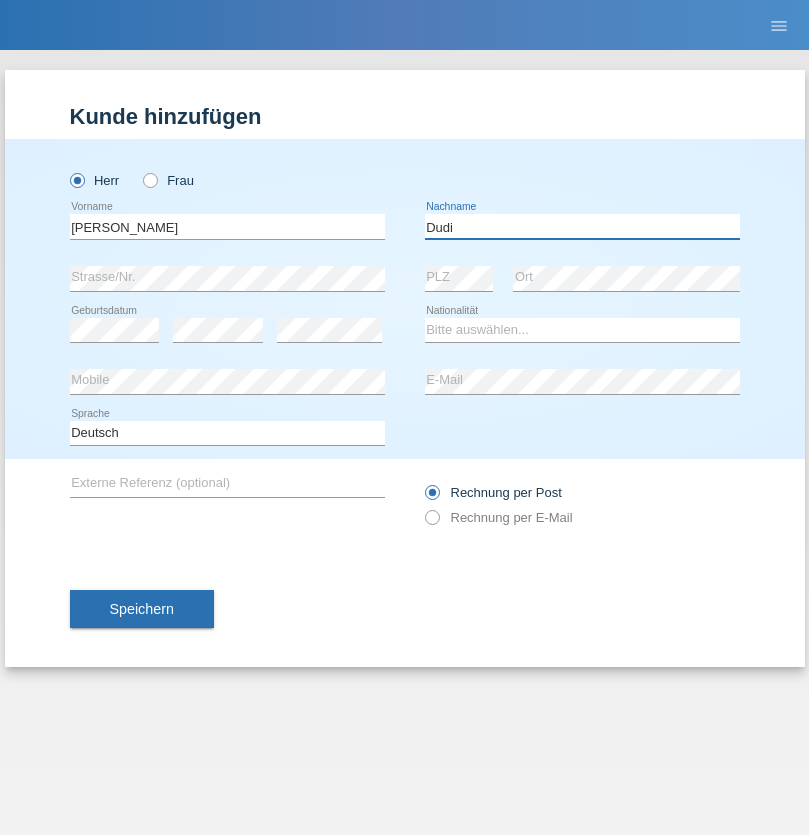type on "Dudi" 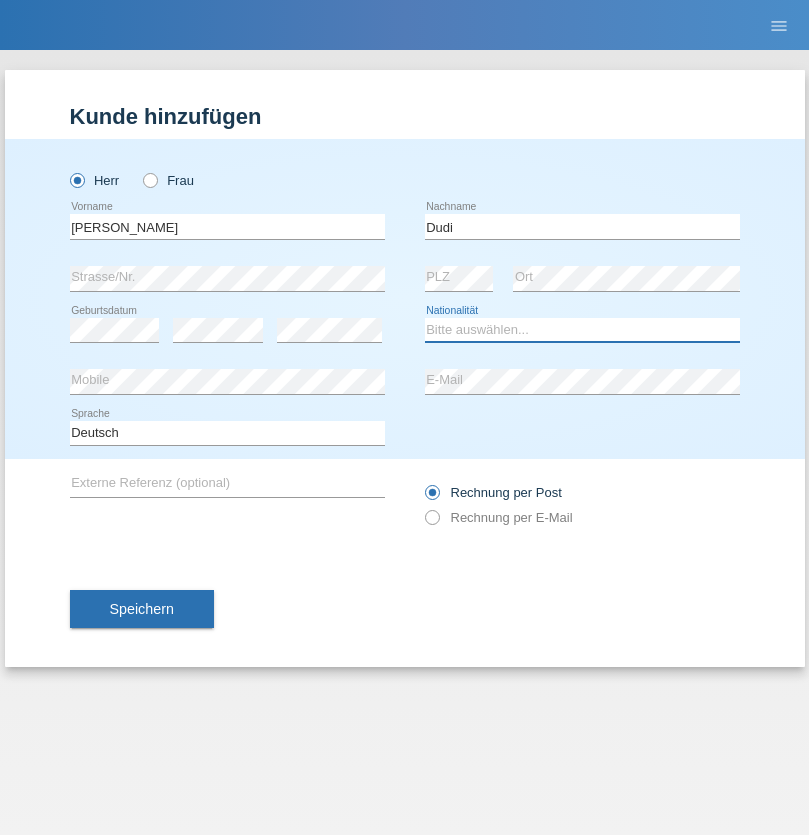 select on "SK" 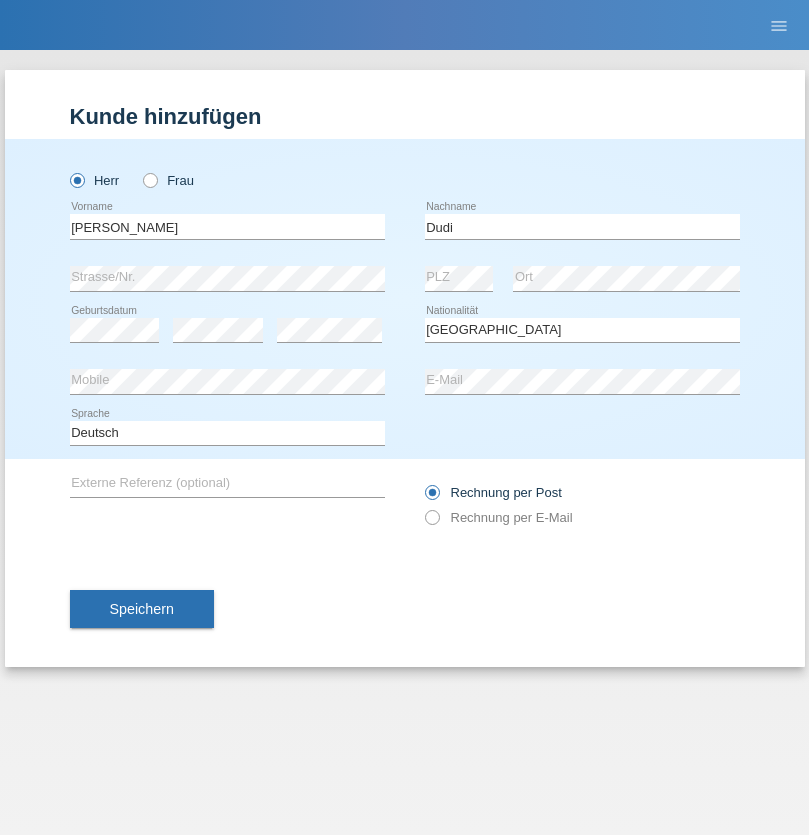 select on "C" 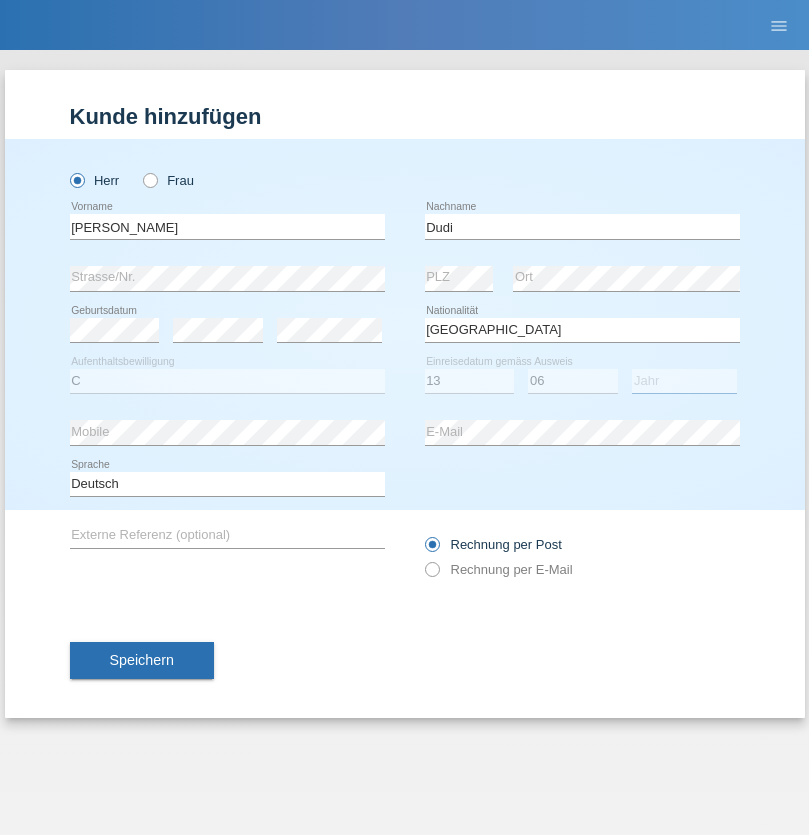 select on "2021" 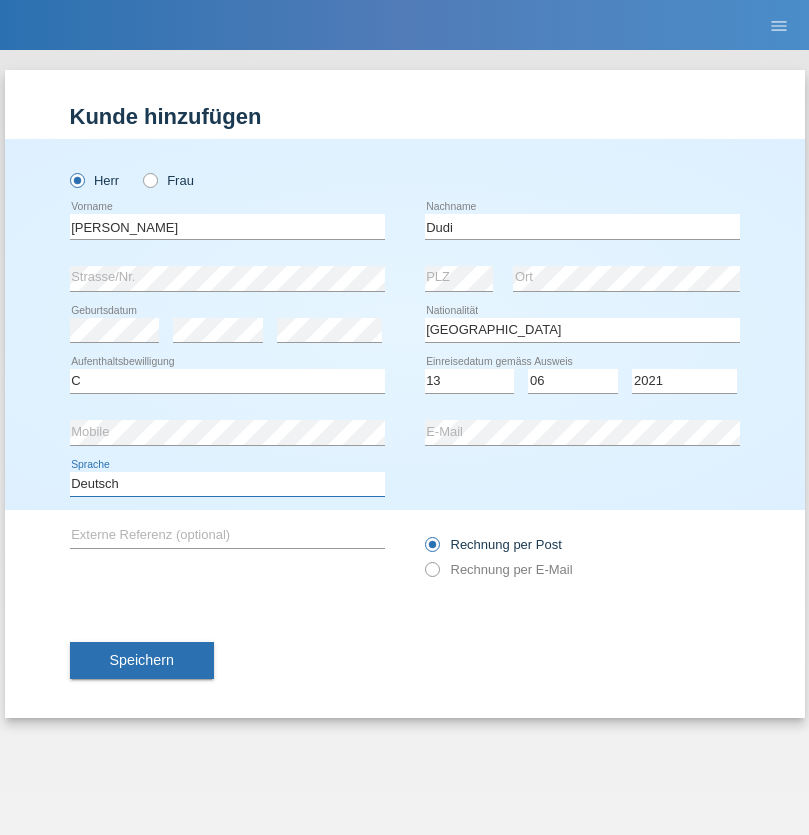 select on "en" 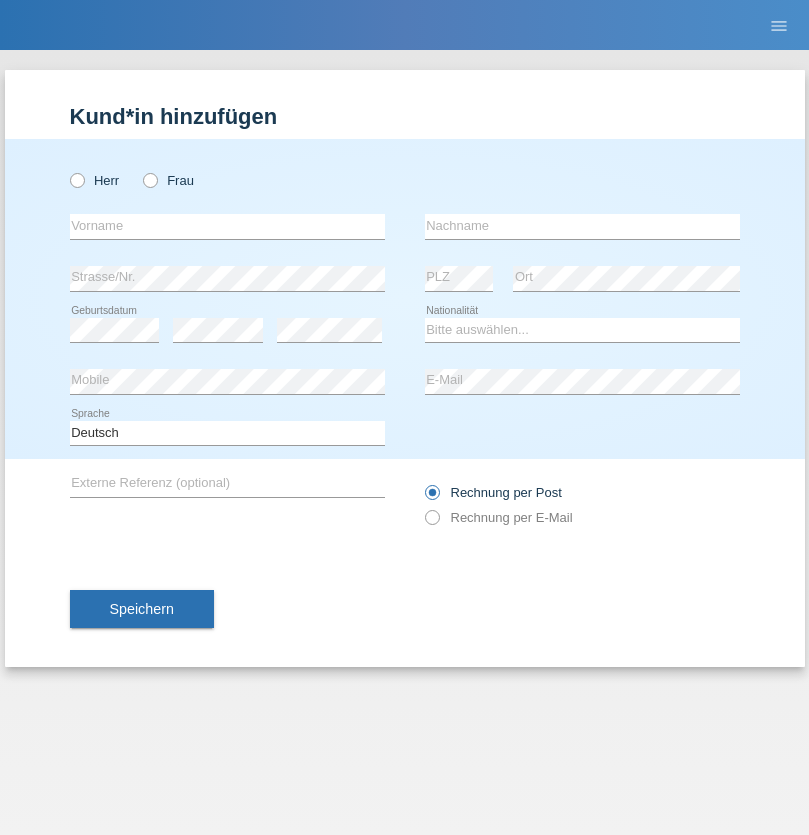 scroll, scrollTop: 0, scrollLeft: 0, axis: both 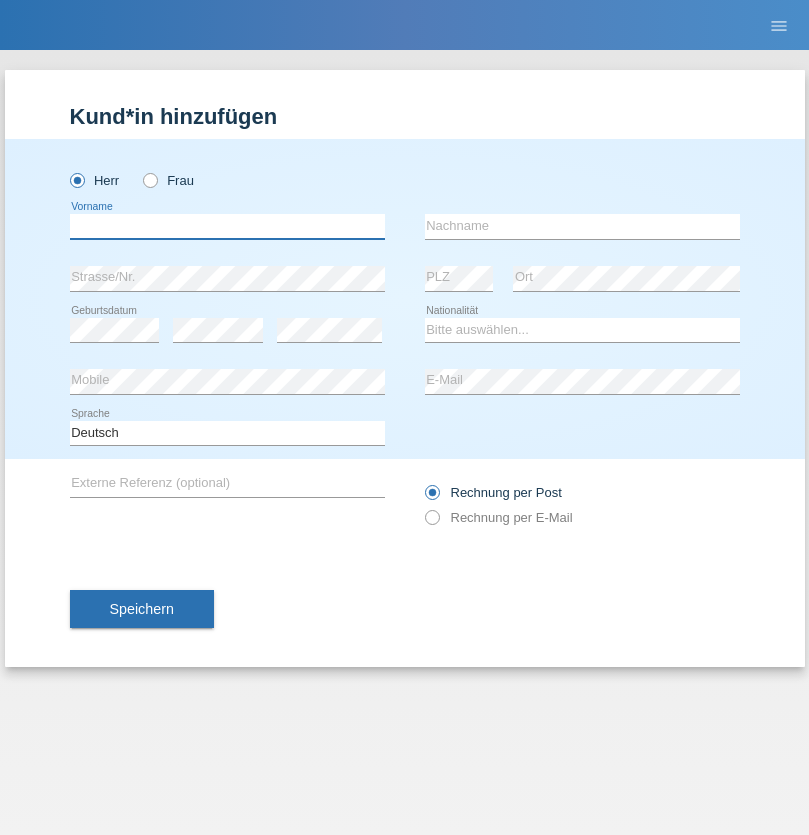 click at bounding box center (227, 226) 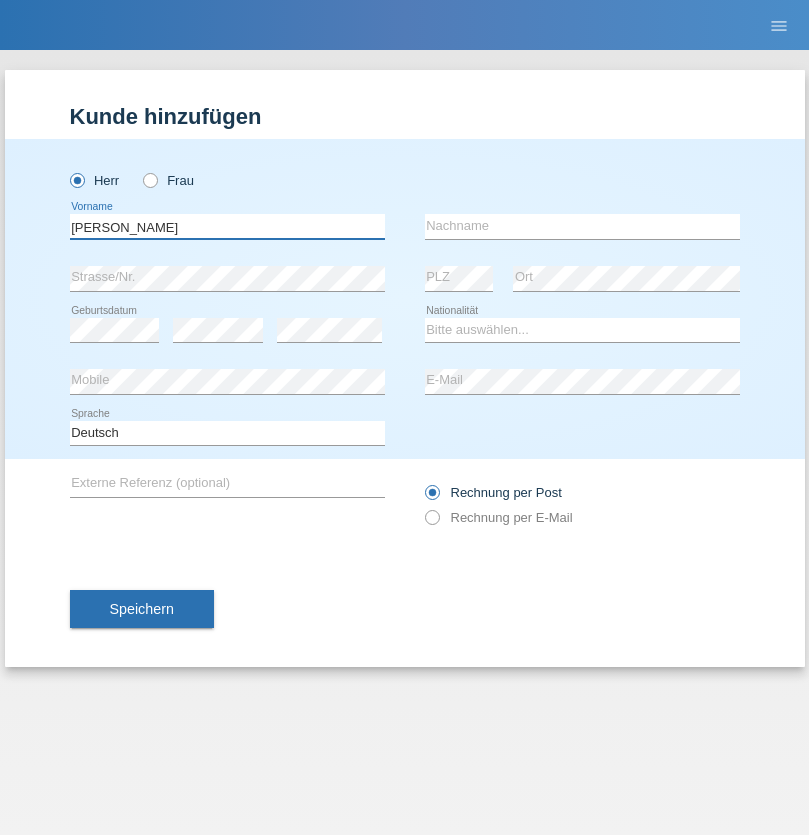 type on "[PERSON_NAME]" 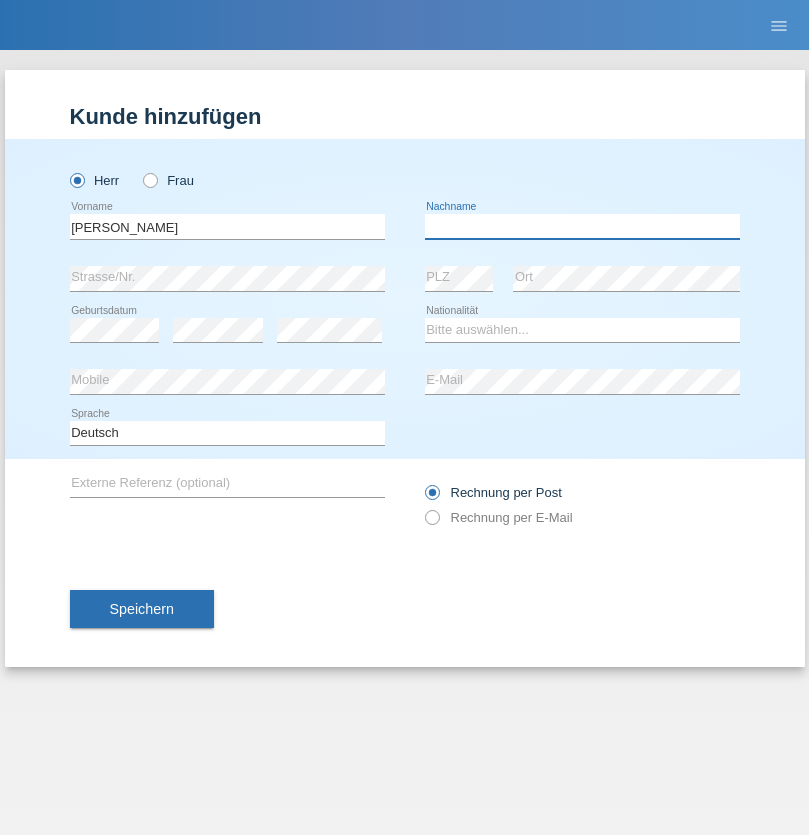 click at bounding box center [582, 226] 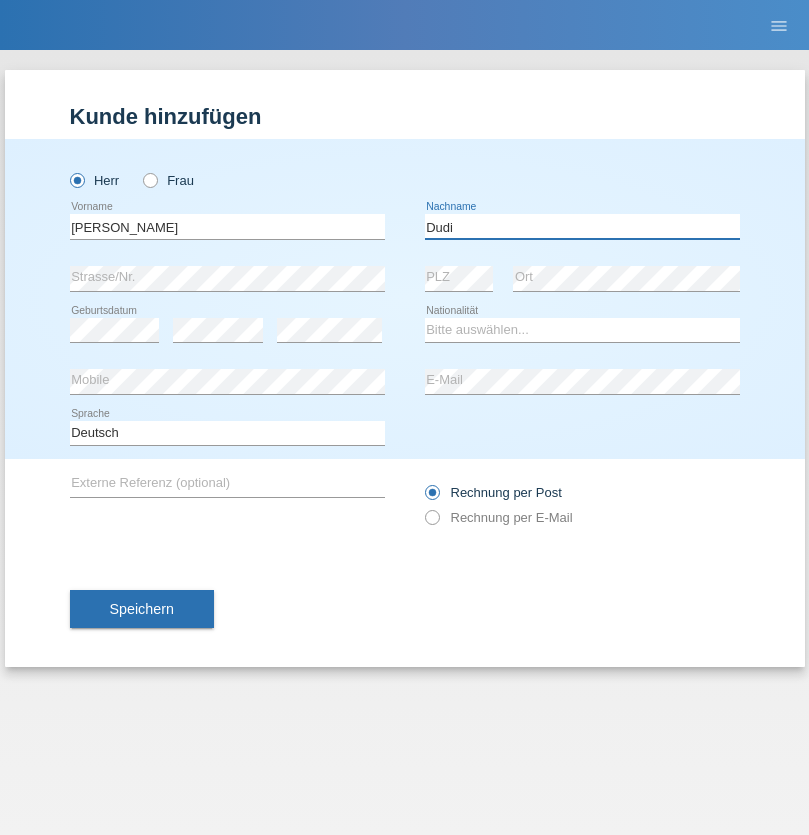 type on "Dudi" 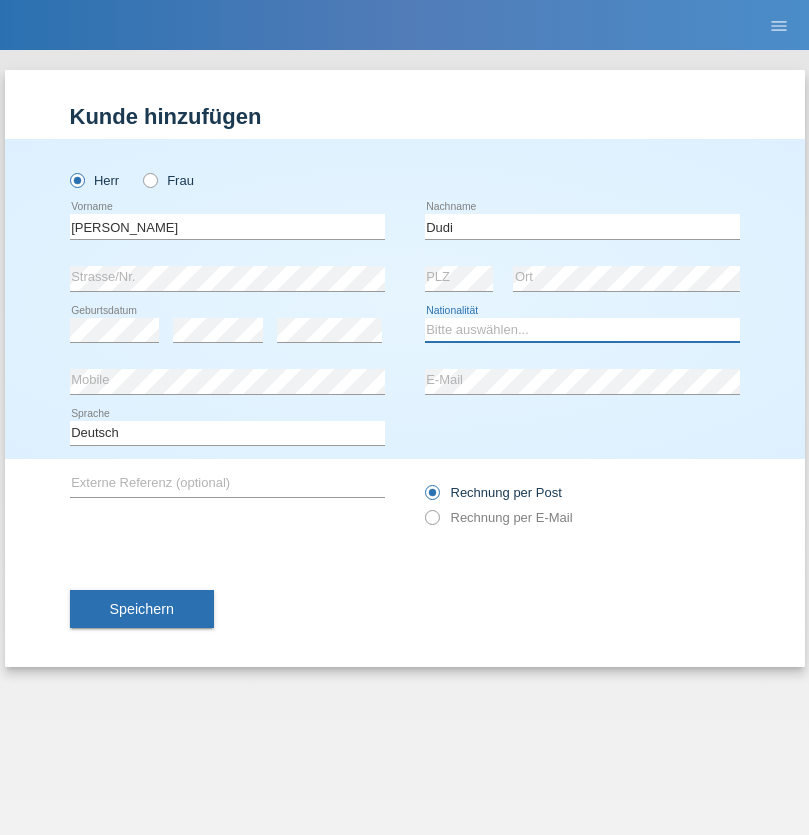select on "SK" 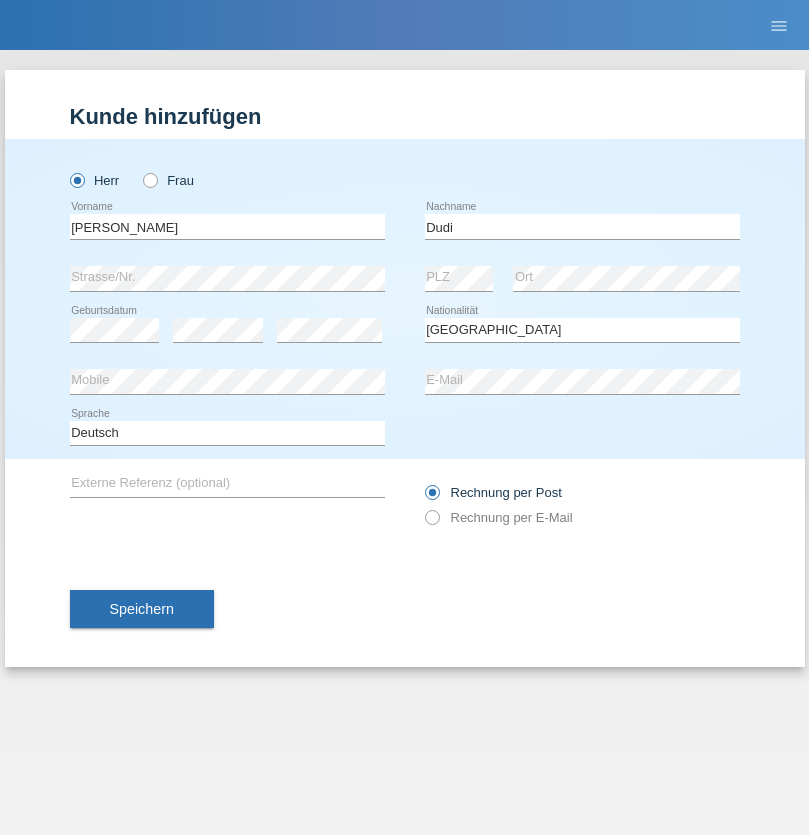 select on "C" 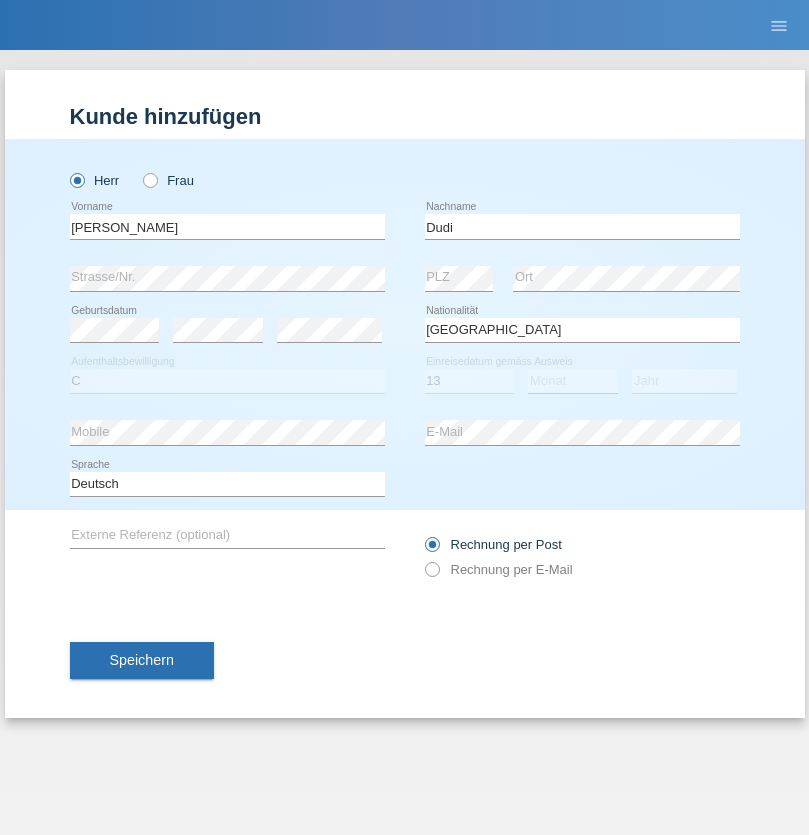 select on "06" 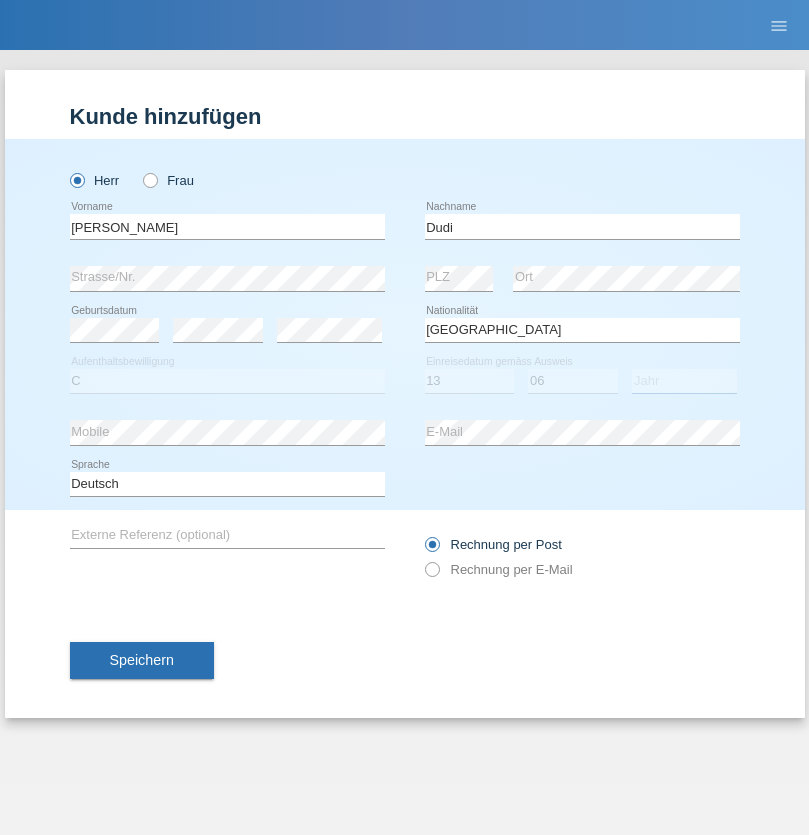 select on "2021" 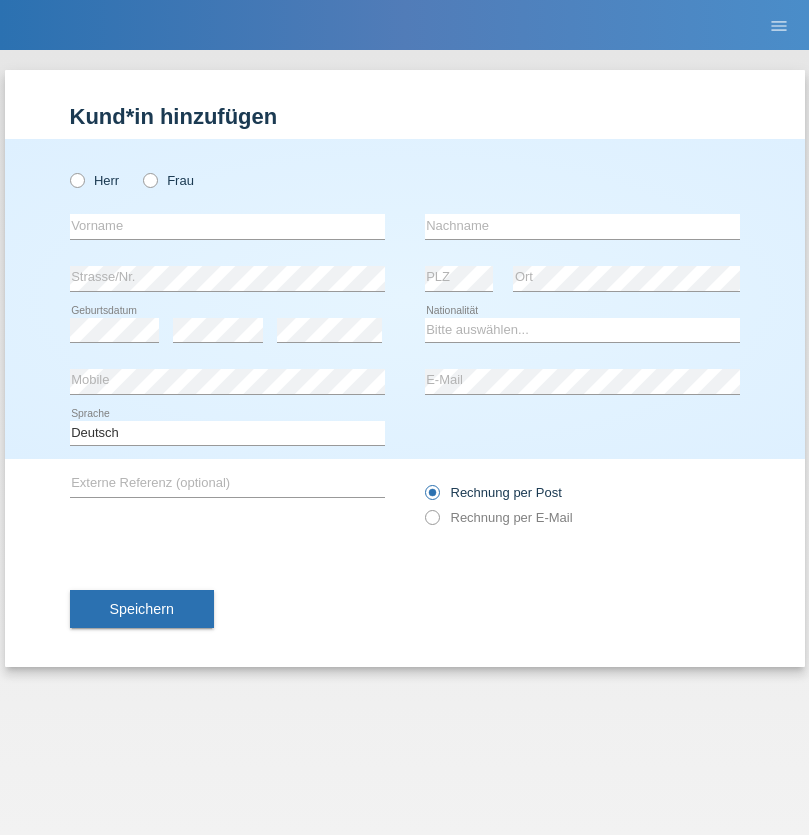 scroll, scrollTop: 0, scrollLeft: 0, axis: both 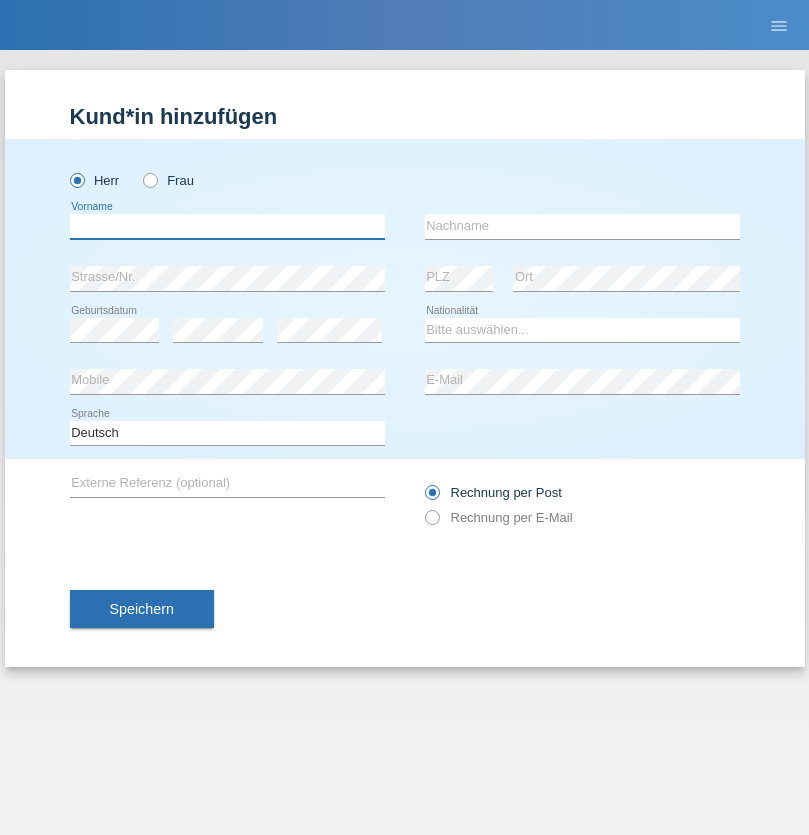 click at bounding box center (227, 226) 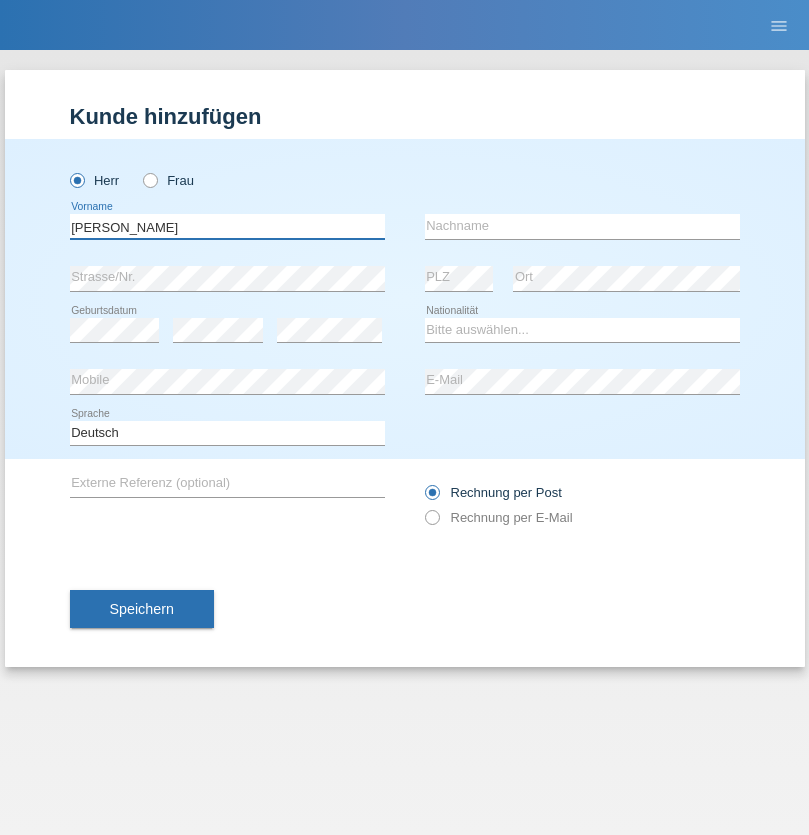 type on "[PERSON_NAME]" 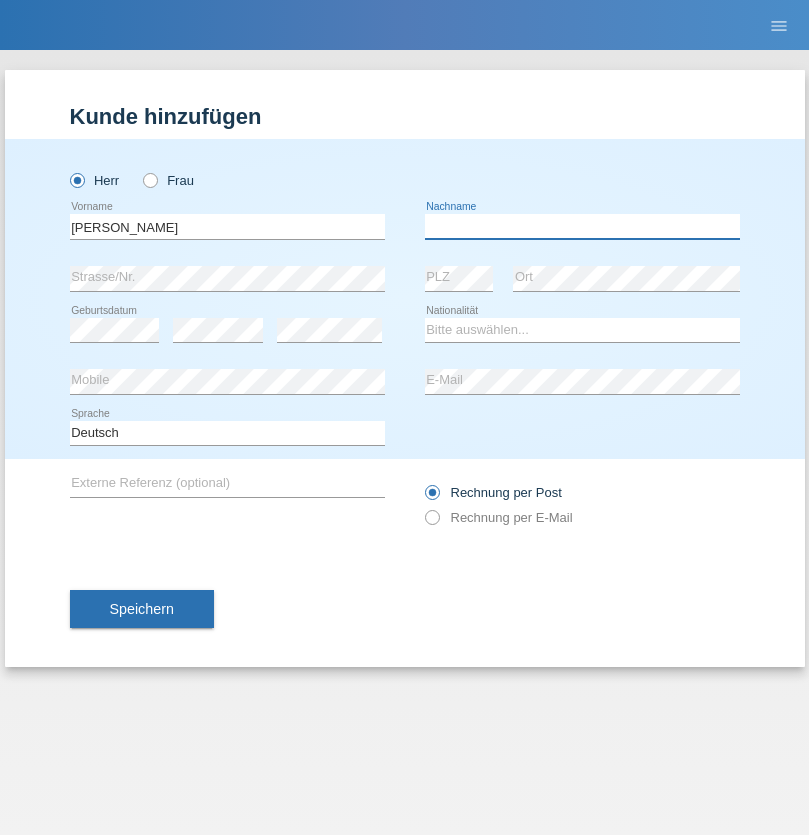 click at bounding box center (582, 226) 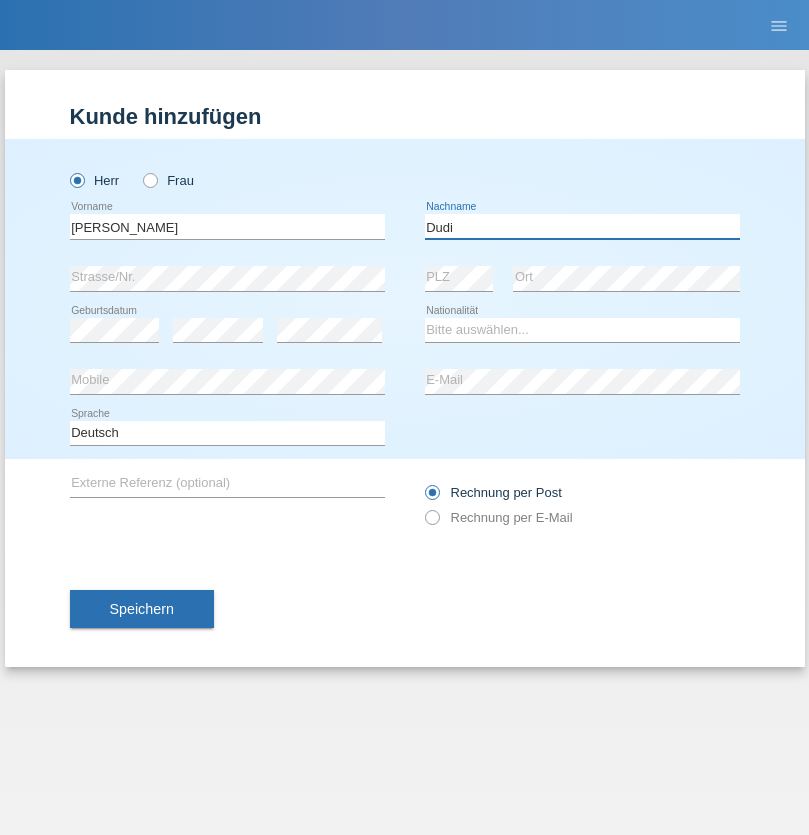 type on "Dudi" 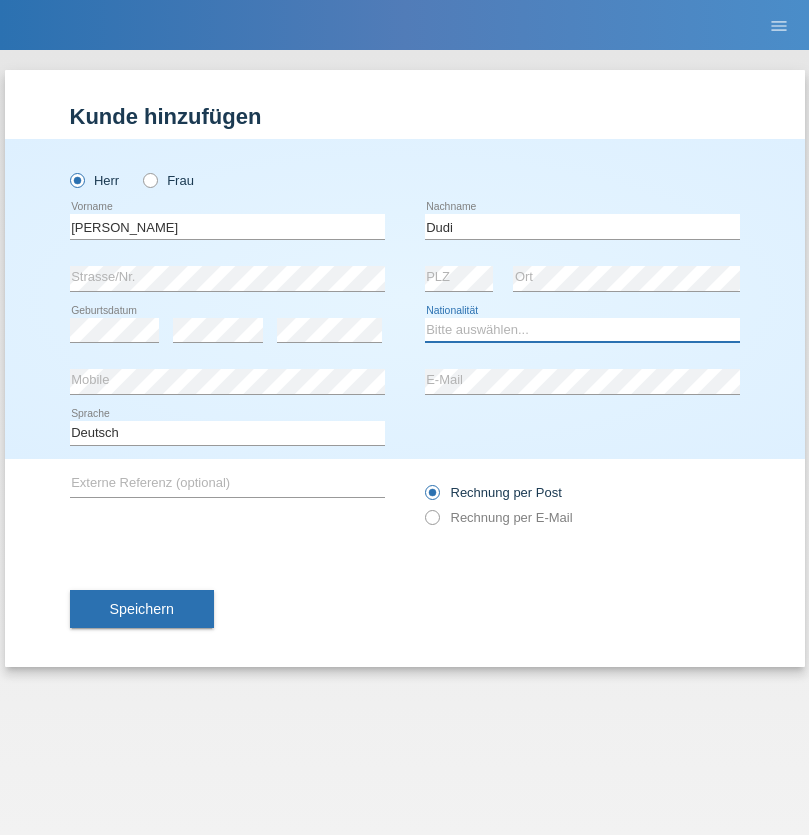 select on "SK" 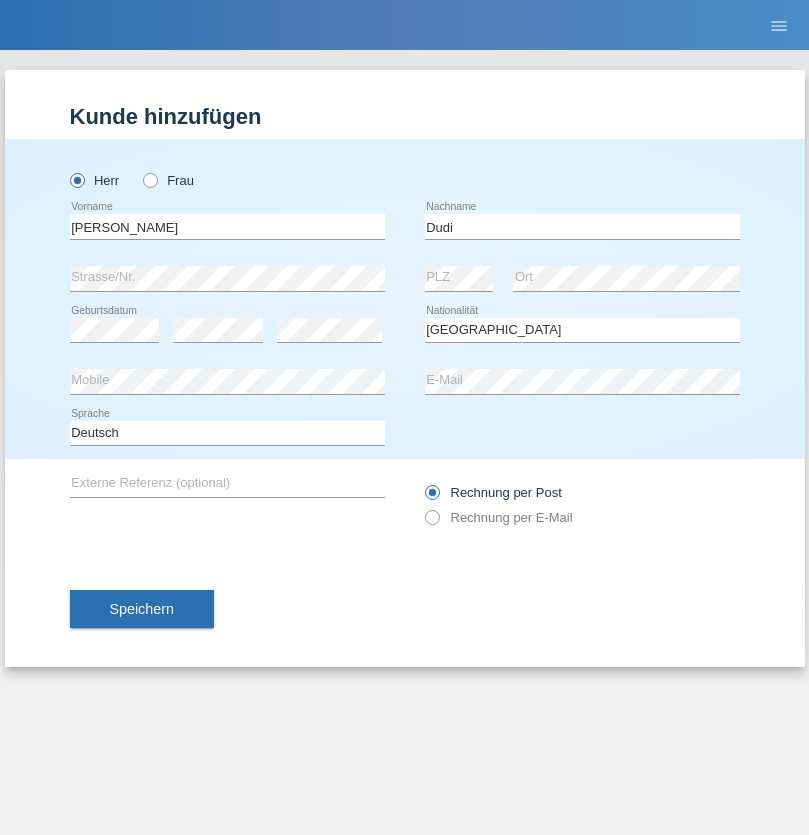 select on "C" 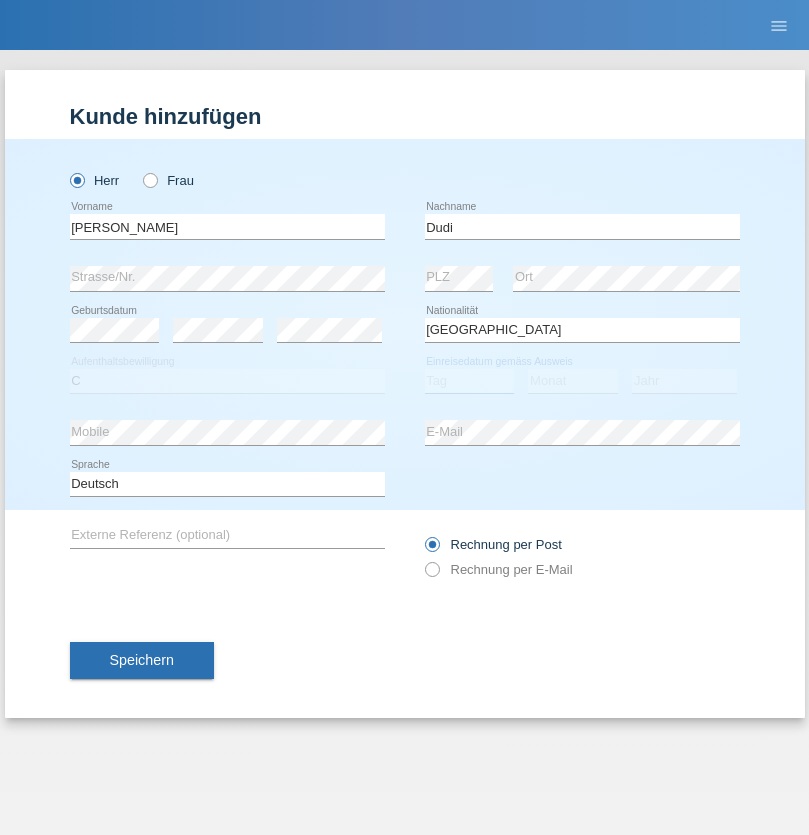 select on "19" 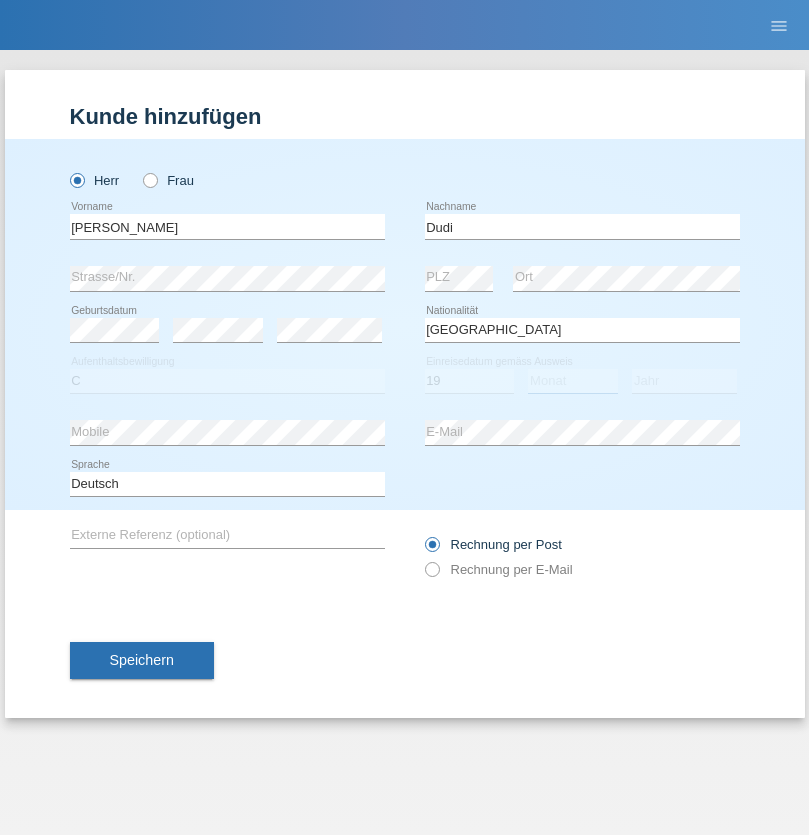 select on "07" 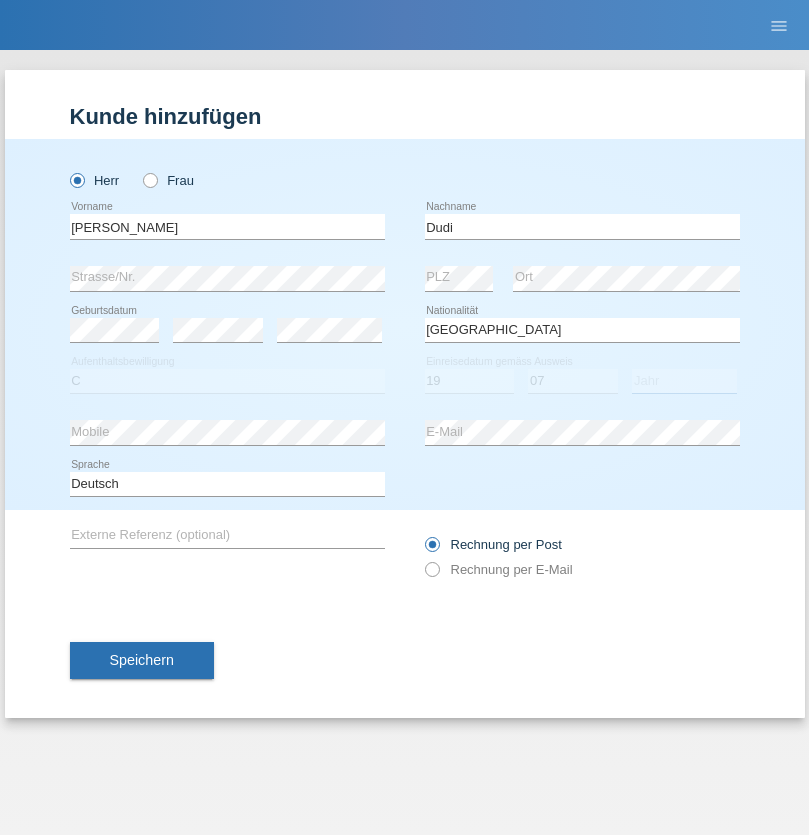 select on "2021" 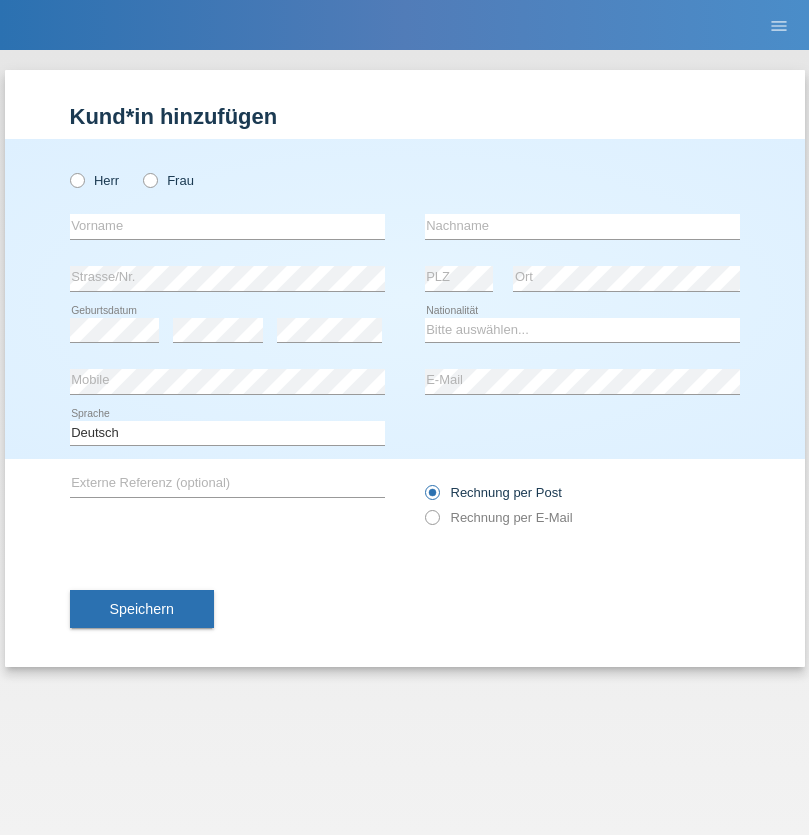 scroll, scrollTop: 0, scrollLeft: 0, axis: both 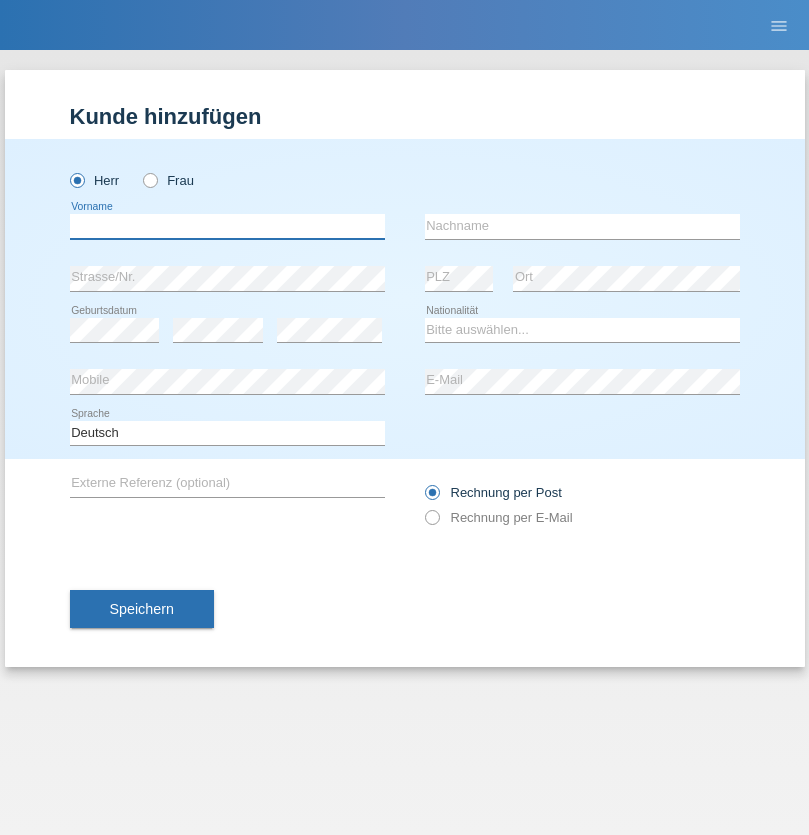 click at bounding box center [227, 226] 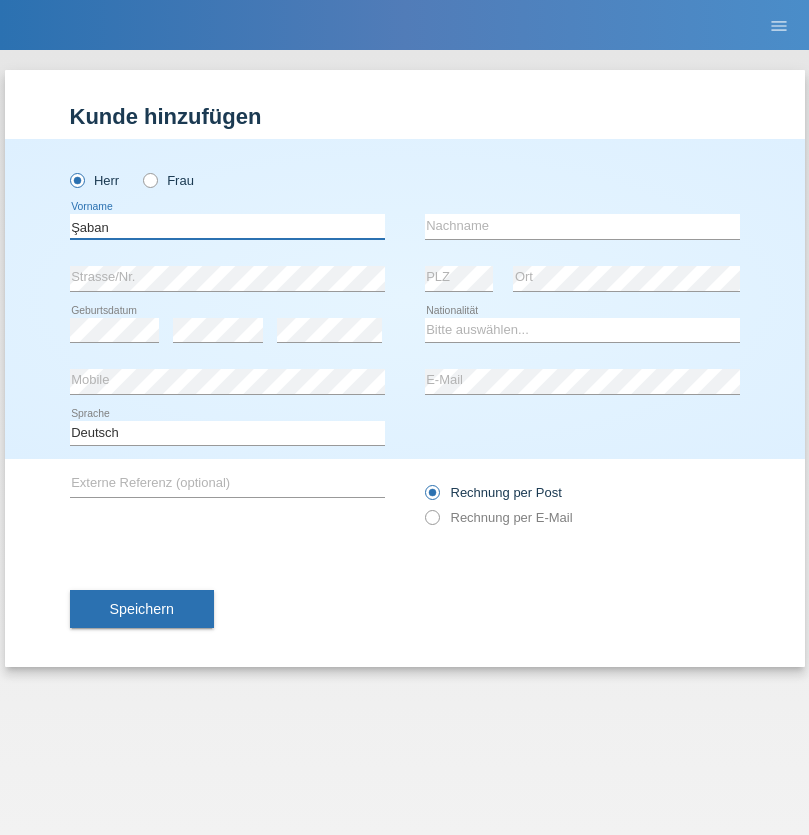 type on "Şaban" 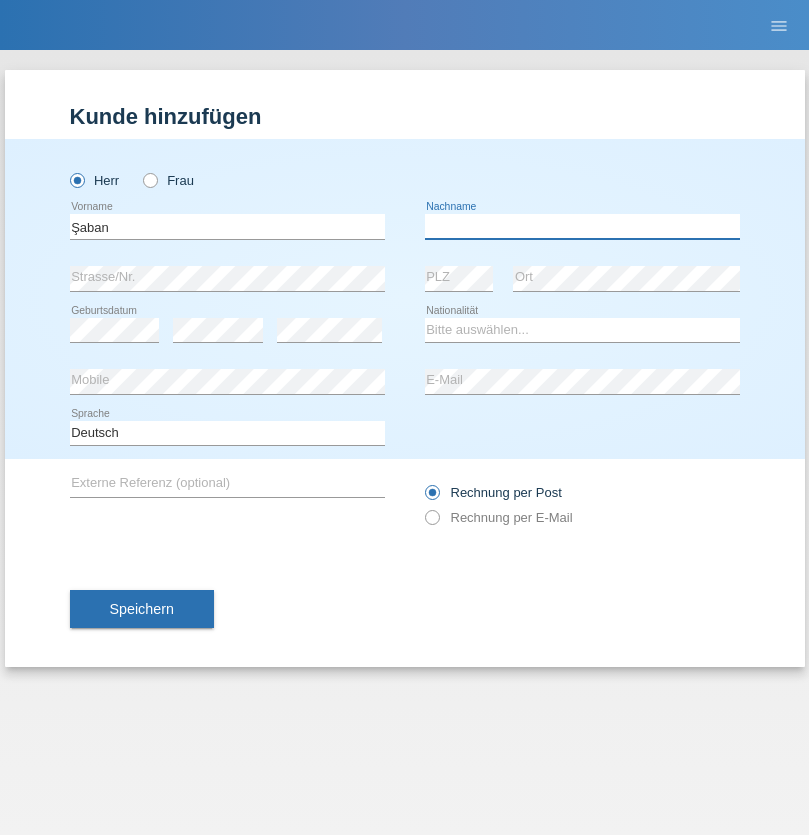 click at bounding box center (582, 226) 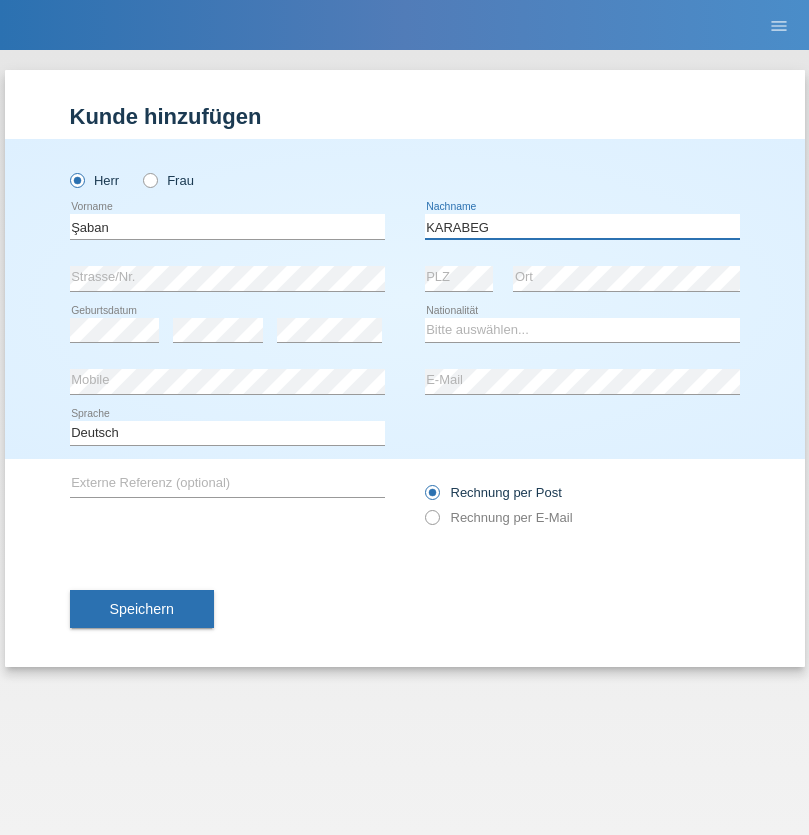 type on "KARABEG" 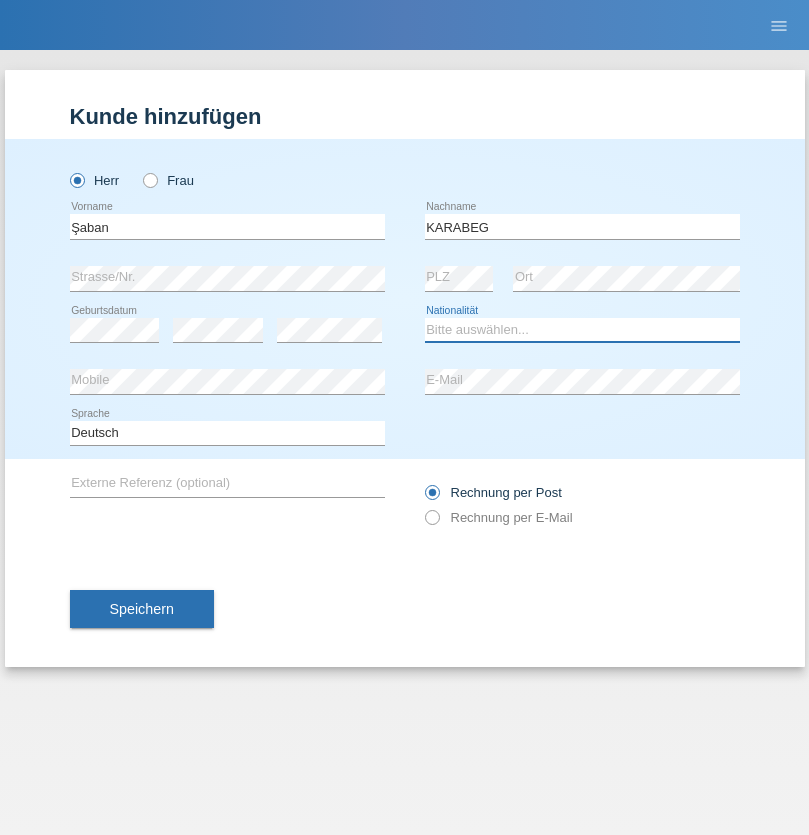 select on "TR" 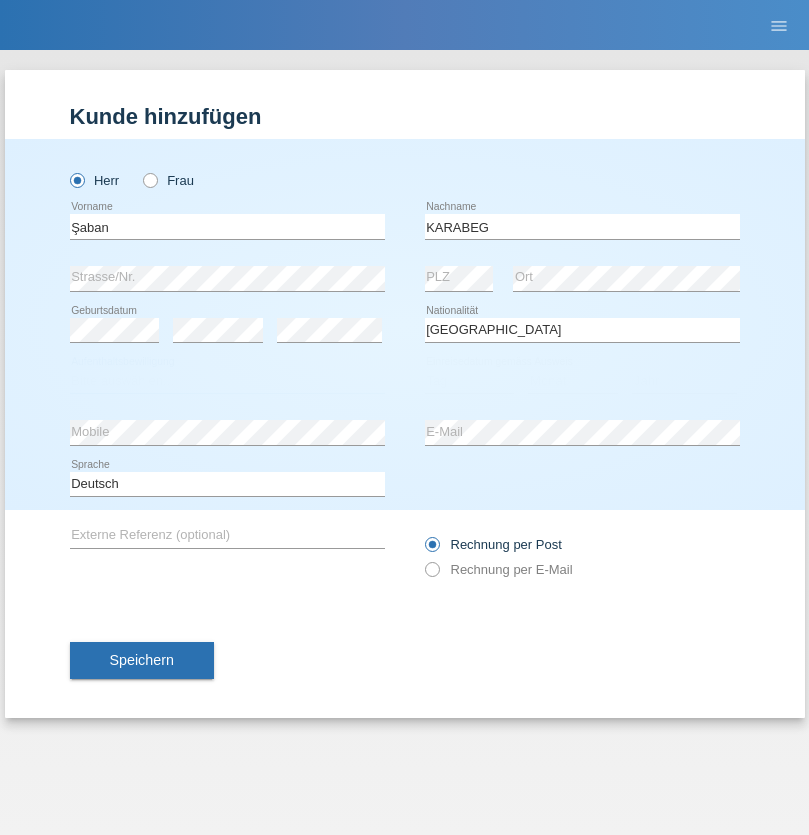 select on "C" 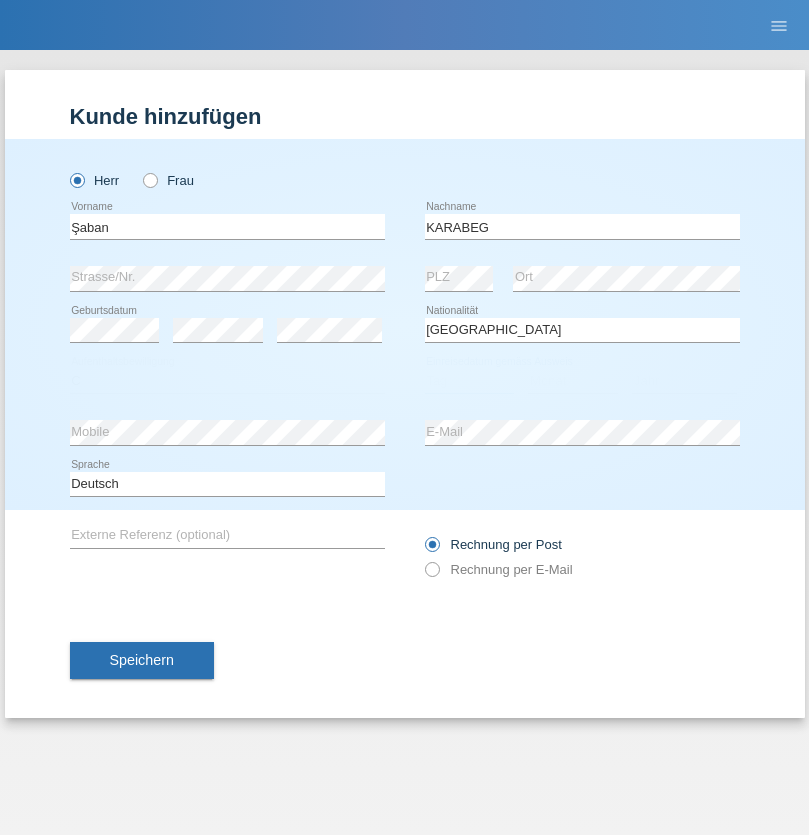 select on "25" 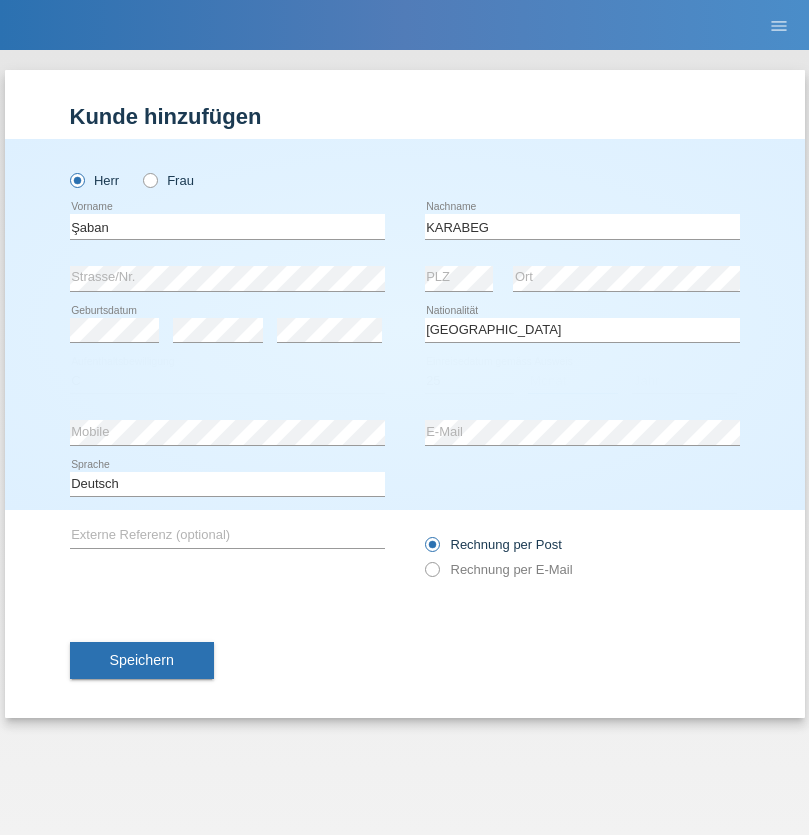 select on "09" 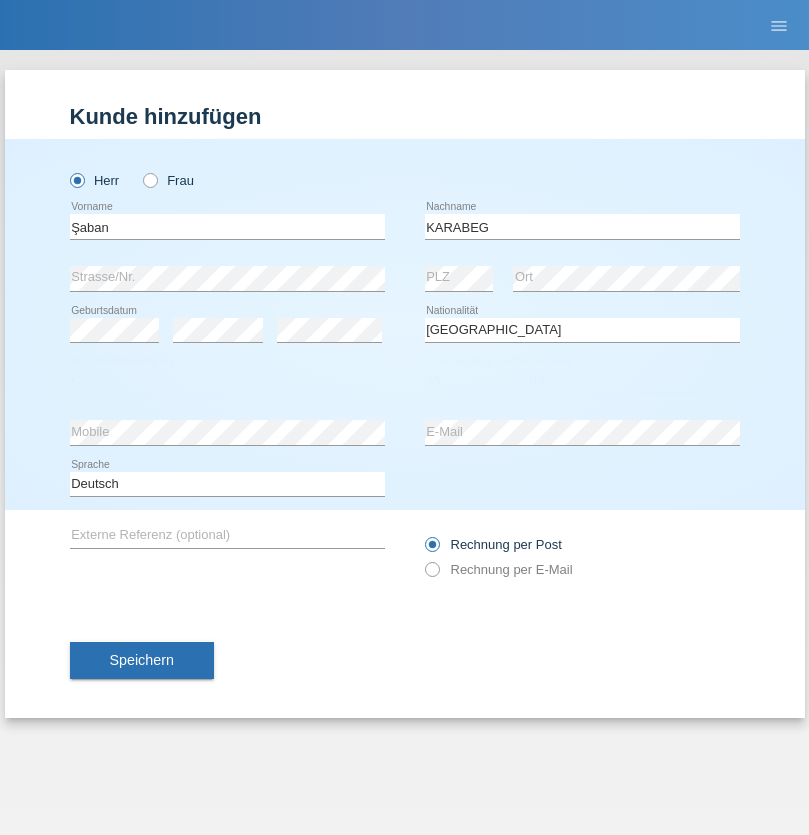 select on "2021" 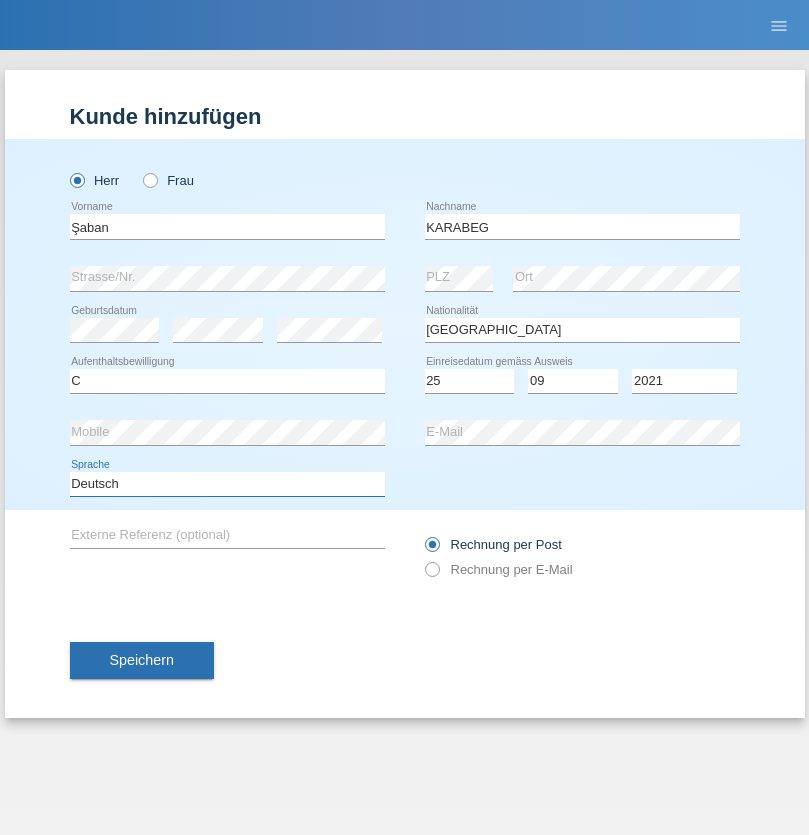 select on "en" 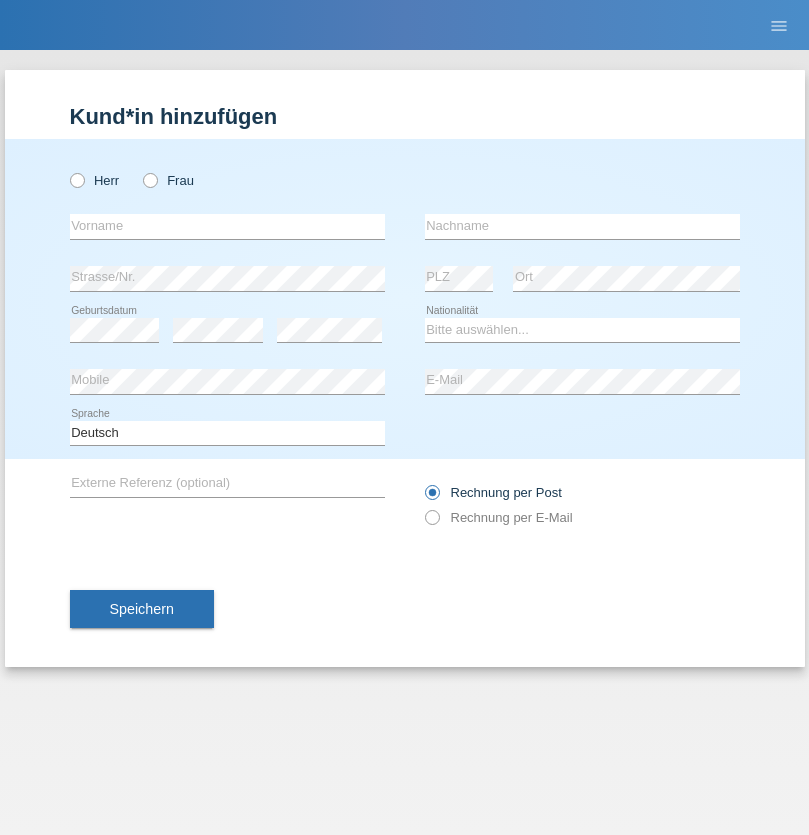 scroll, scrollTop: 0, scrollLeft: 0, axis: both 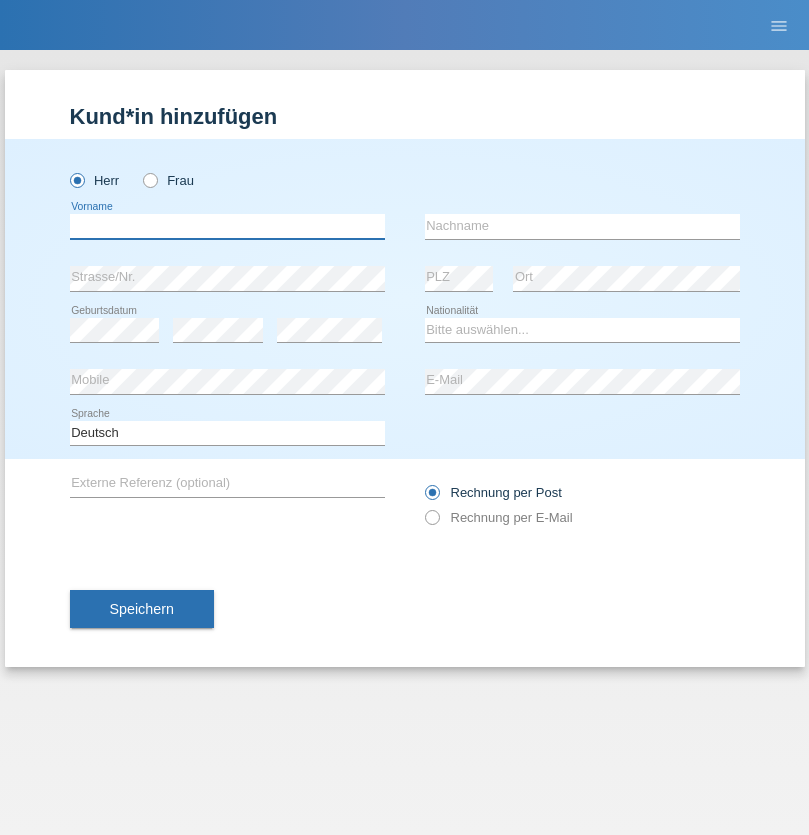 click at bounding box center (227, 226) 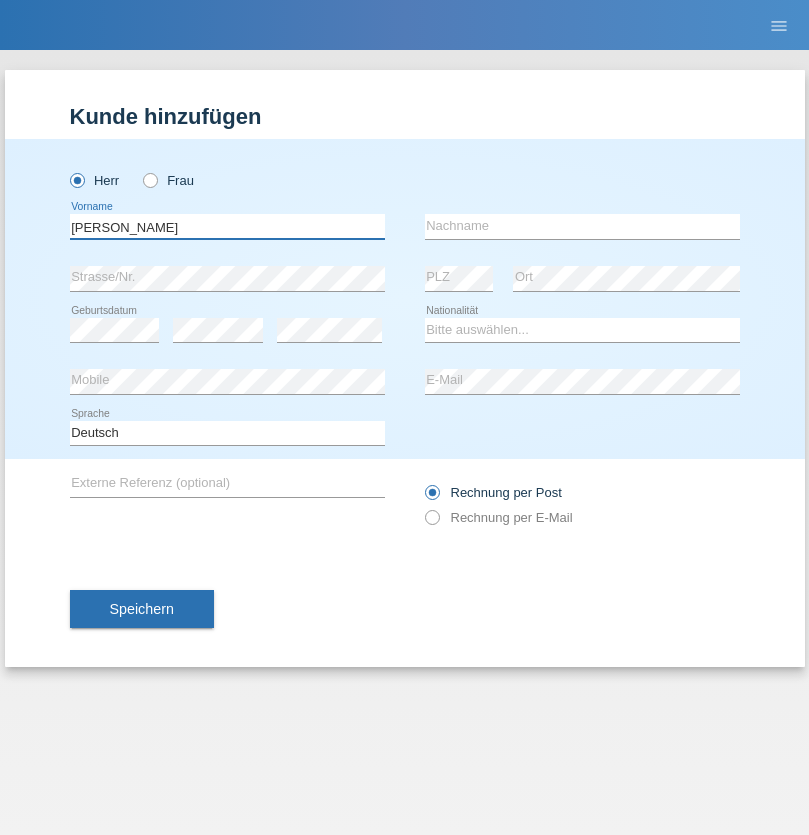 type on "Janior francisco" 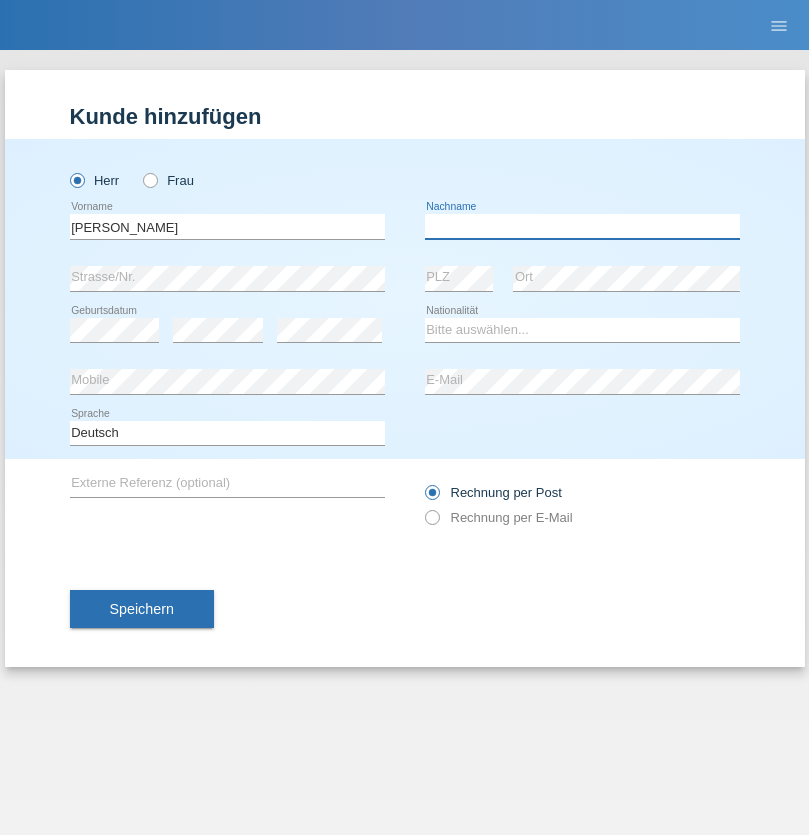 click at bounding box center [582, 226] 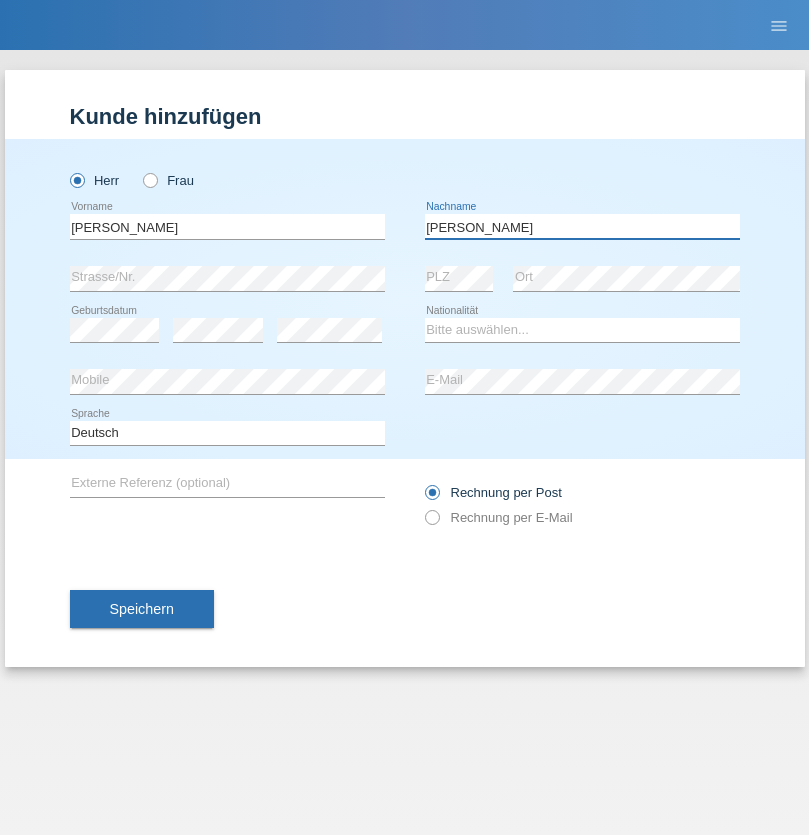 type on "Romero romero" 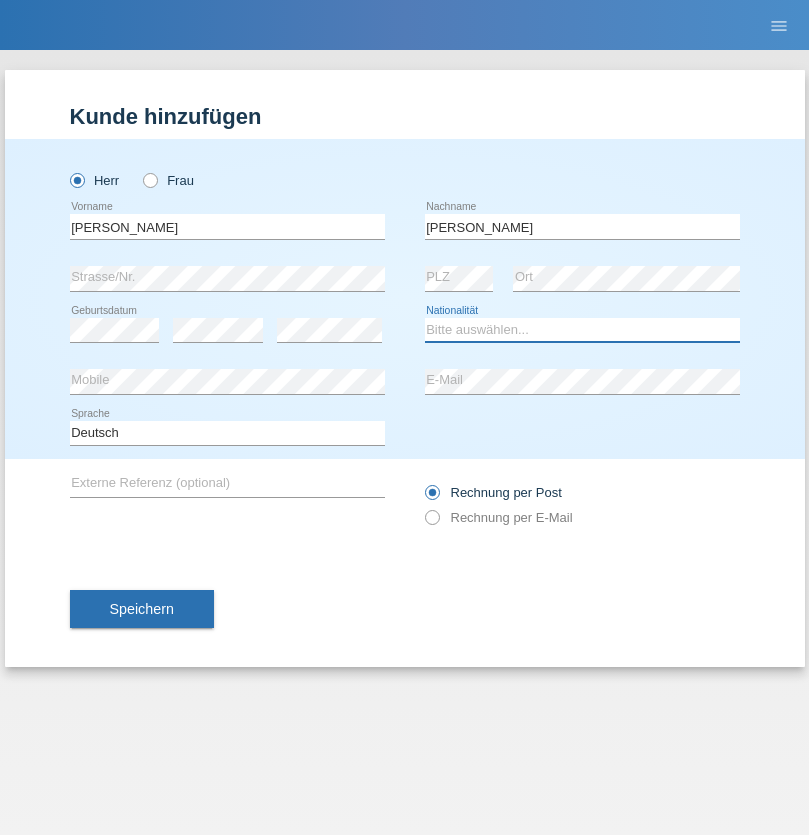 select on "AO" 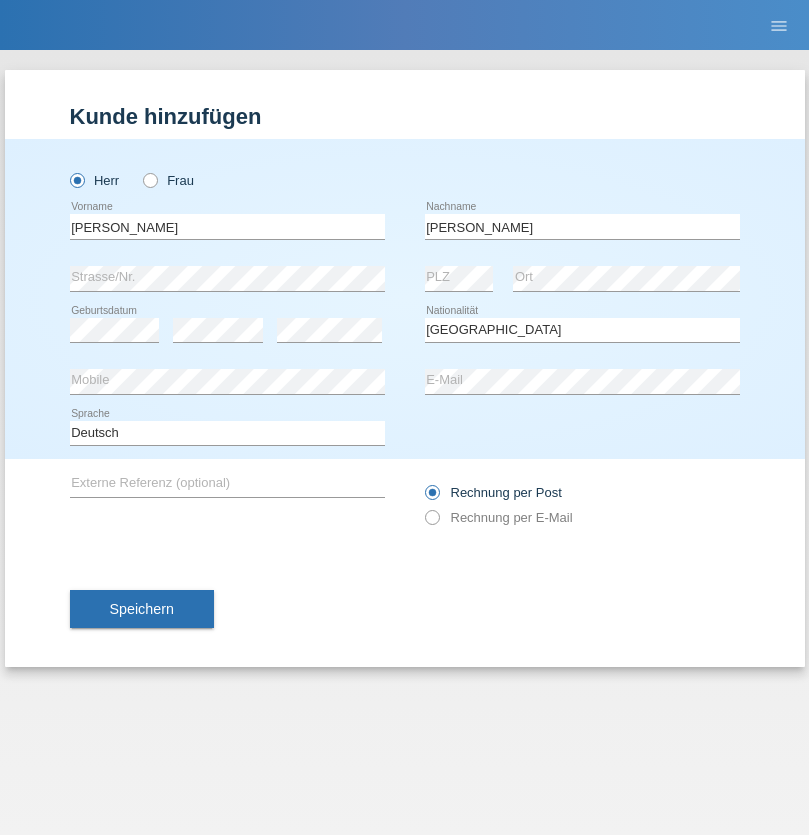select on "C" 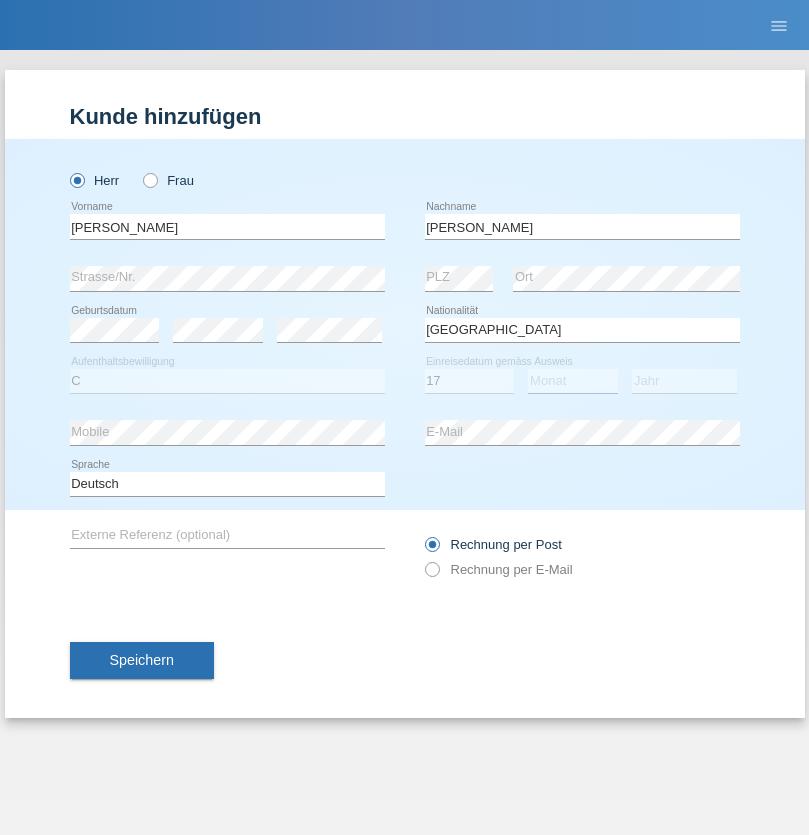 select on "10" 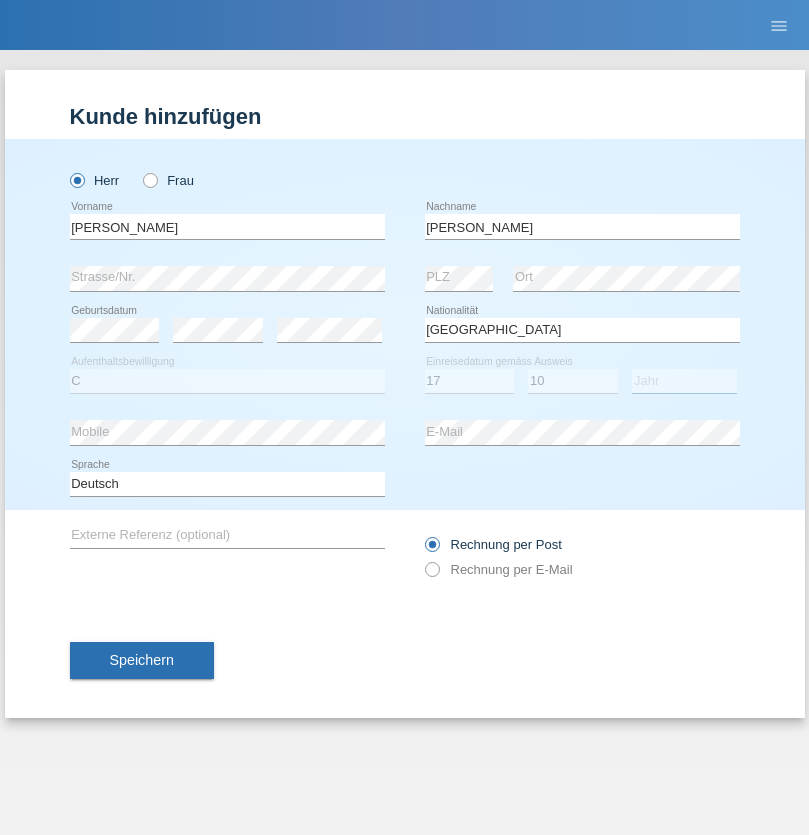 select on "2021" 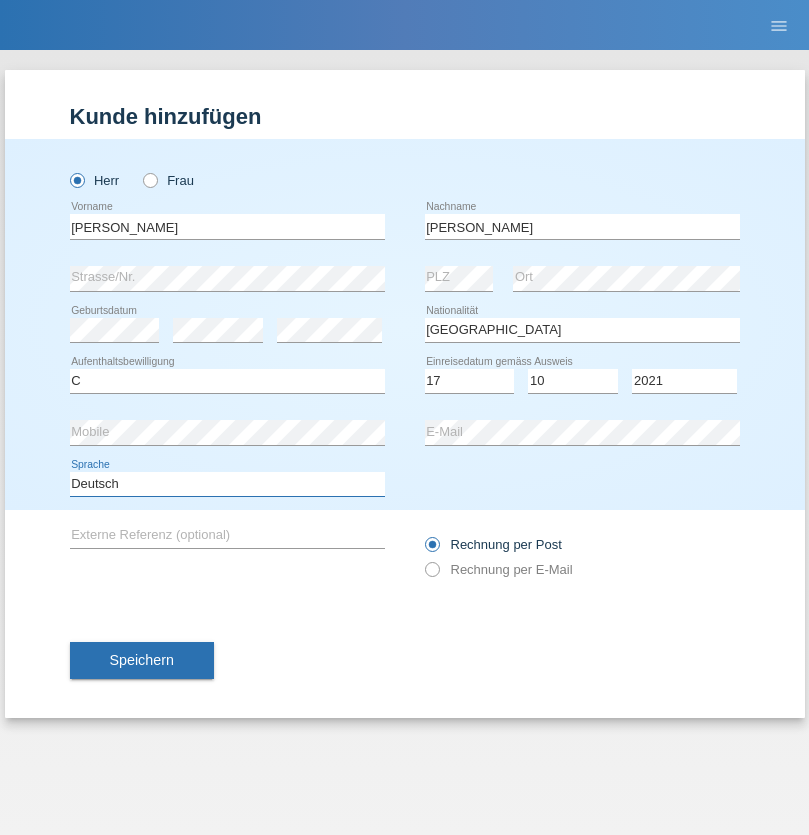 select on "en" 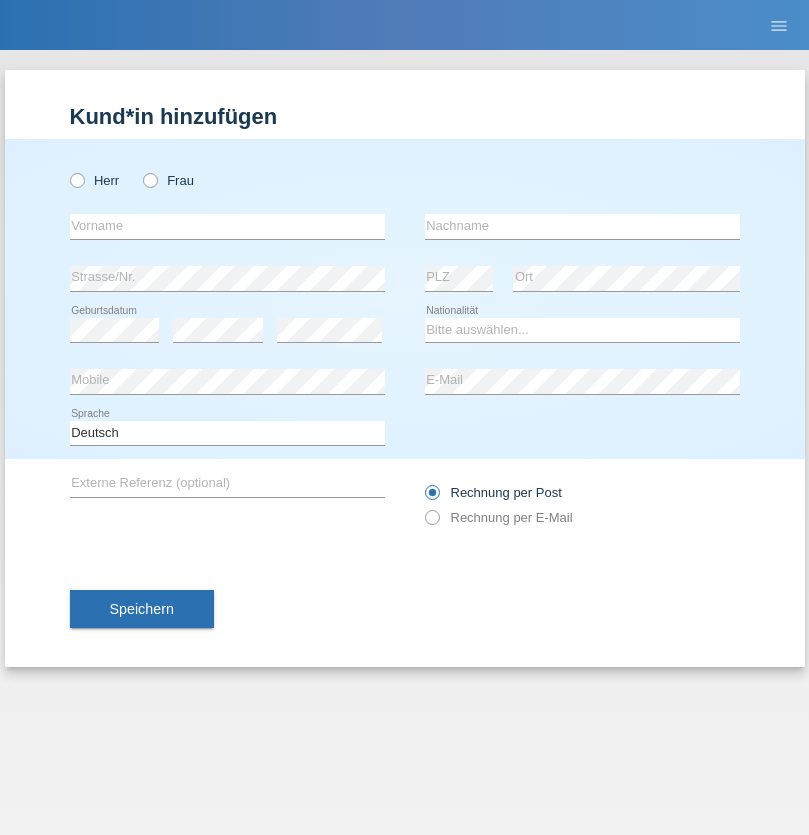 scroll, scrollTop: 0, scrollLeft: 0, axis: both 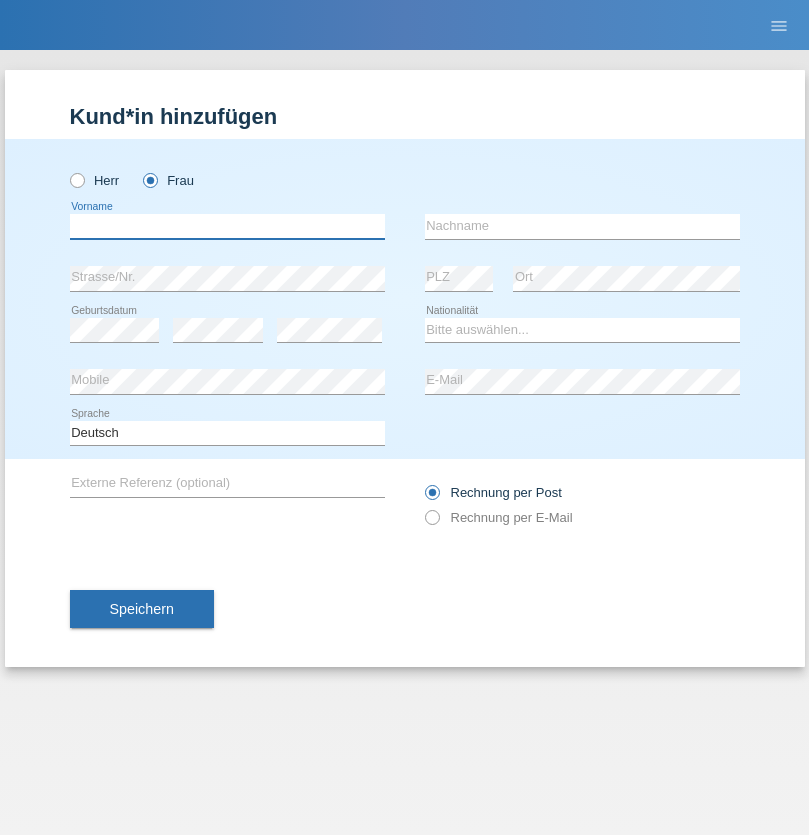 click at bounding box center (227, 226) 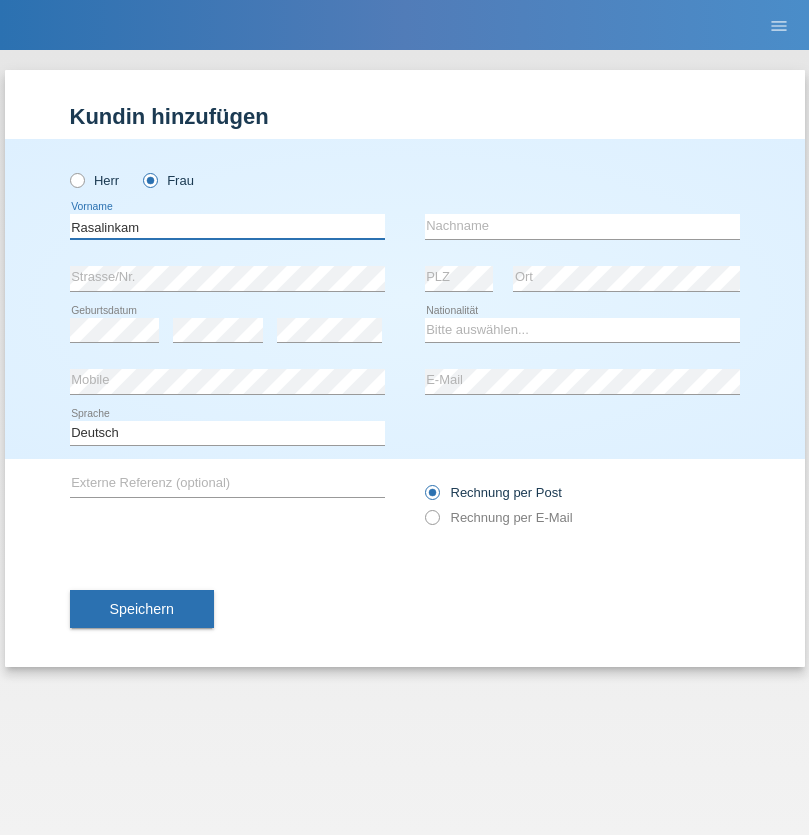 type on "Rasalinkam" 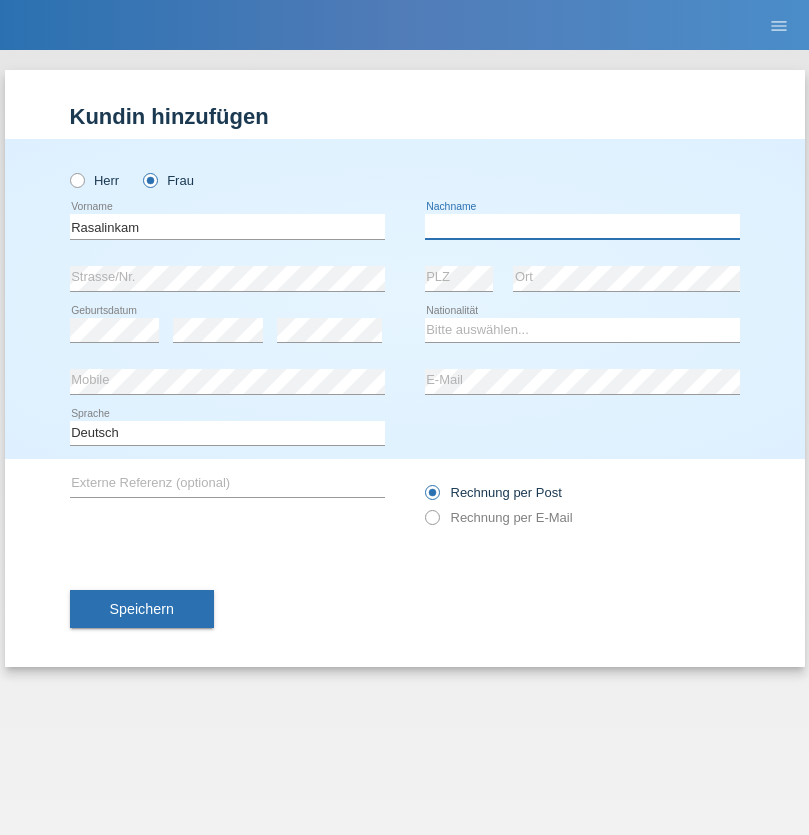 click at bounding box center (582, 226) 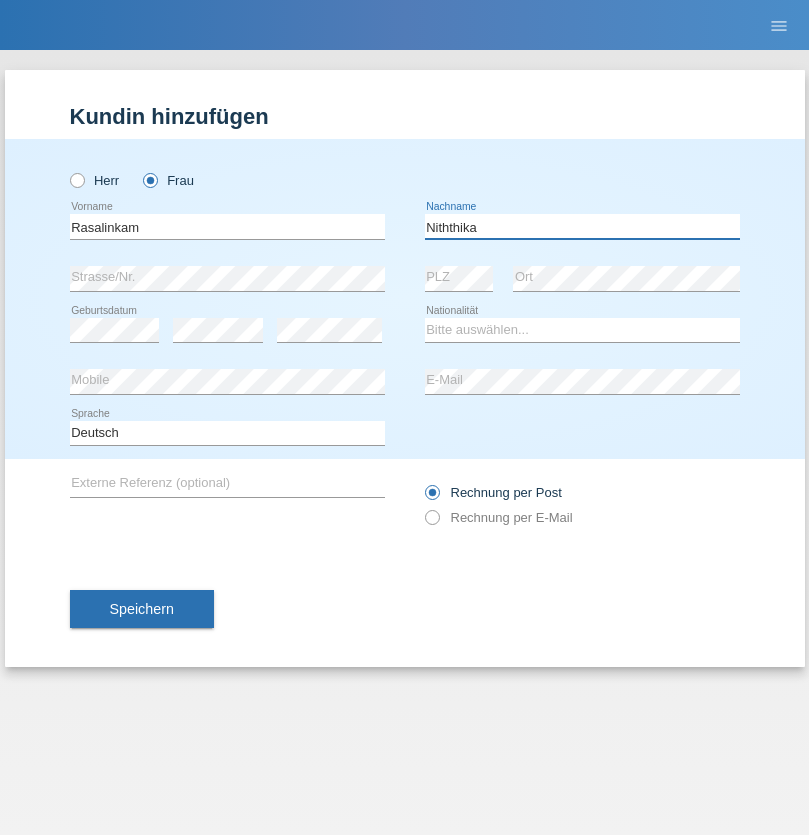 type on "Niththika" 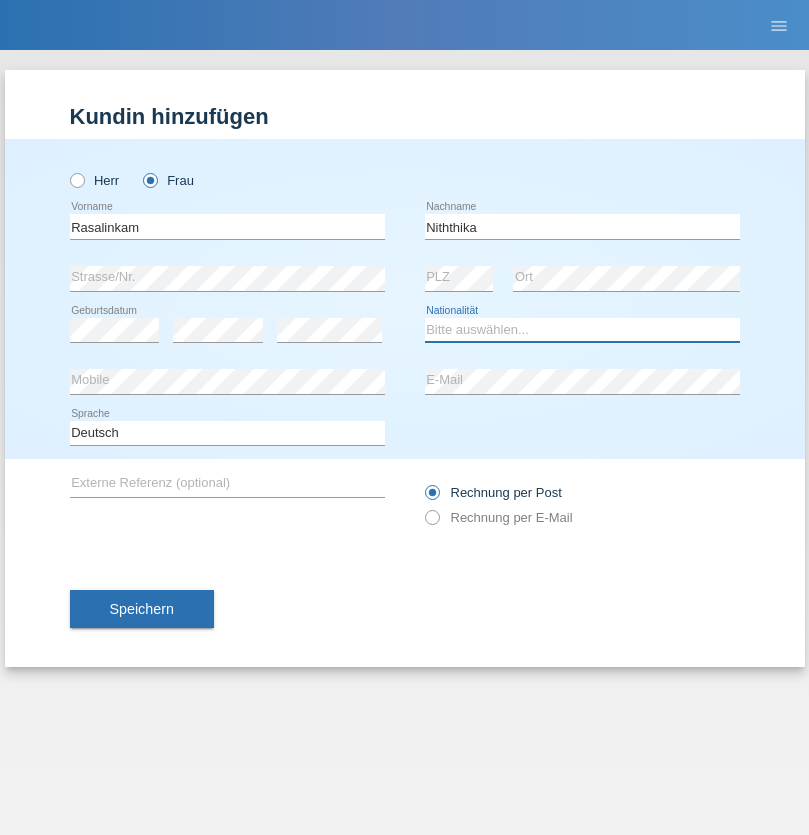 select on "LK" 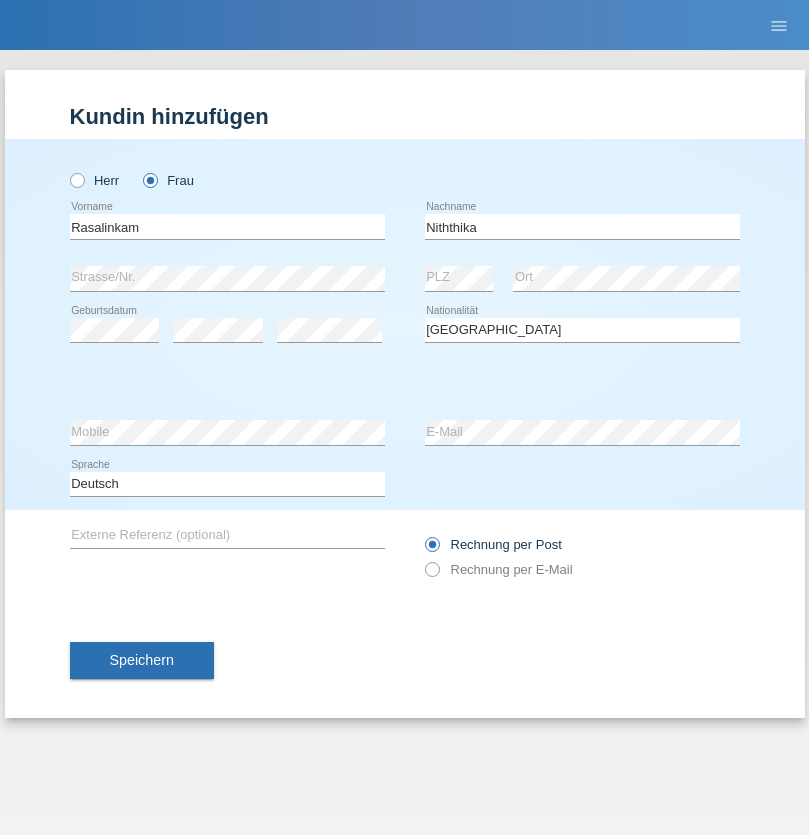 select on "C" 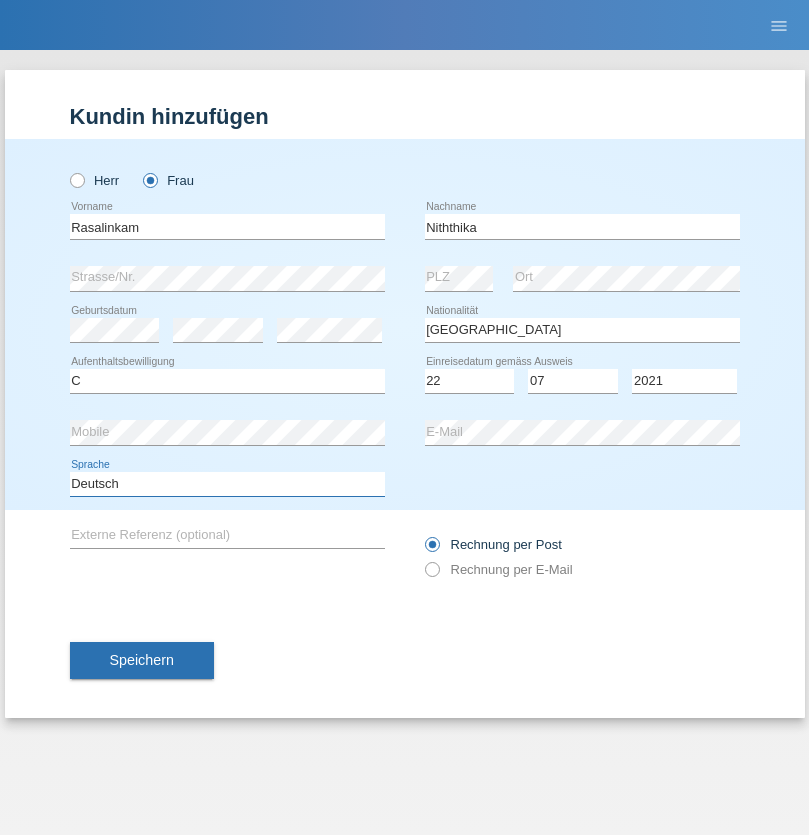 select on "en" 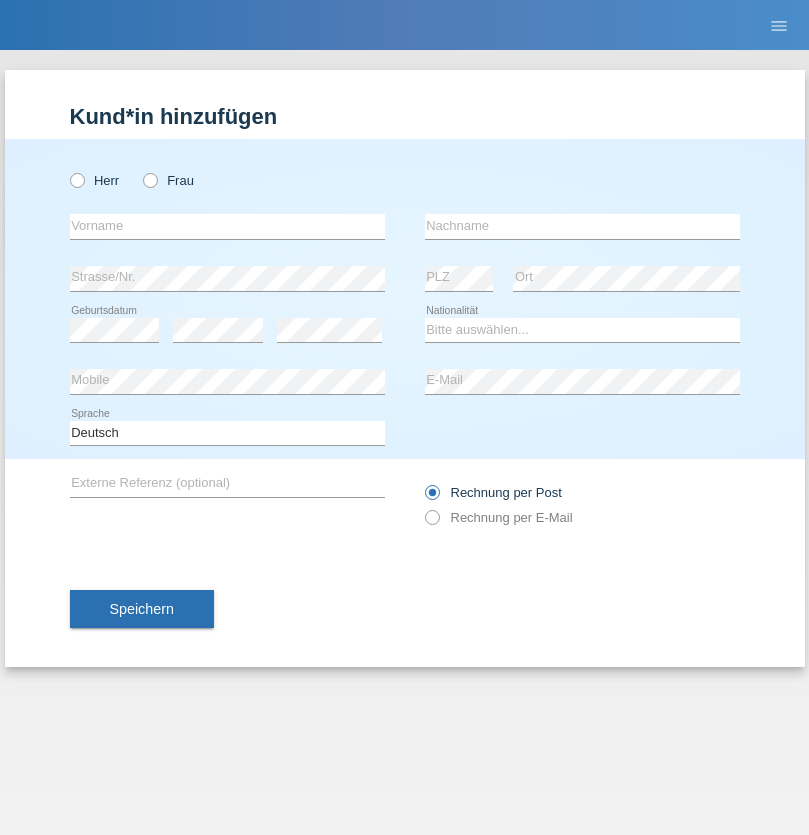 scroll, scrollTop: 0, scrollLeft: 0, axis: both 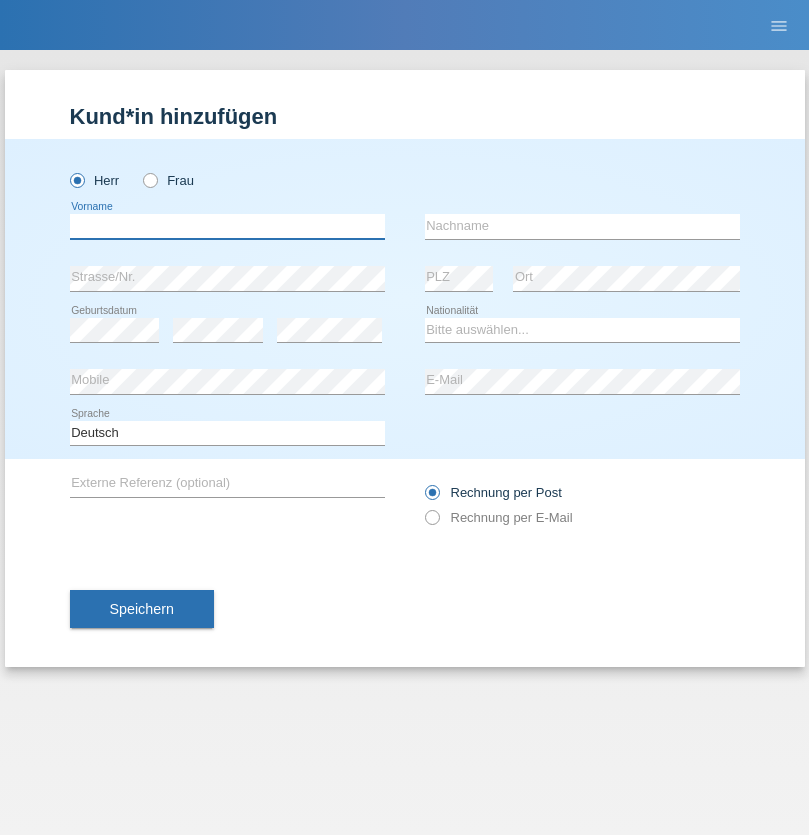 click at bounding box center (227, 226) 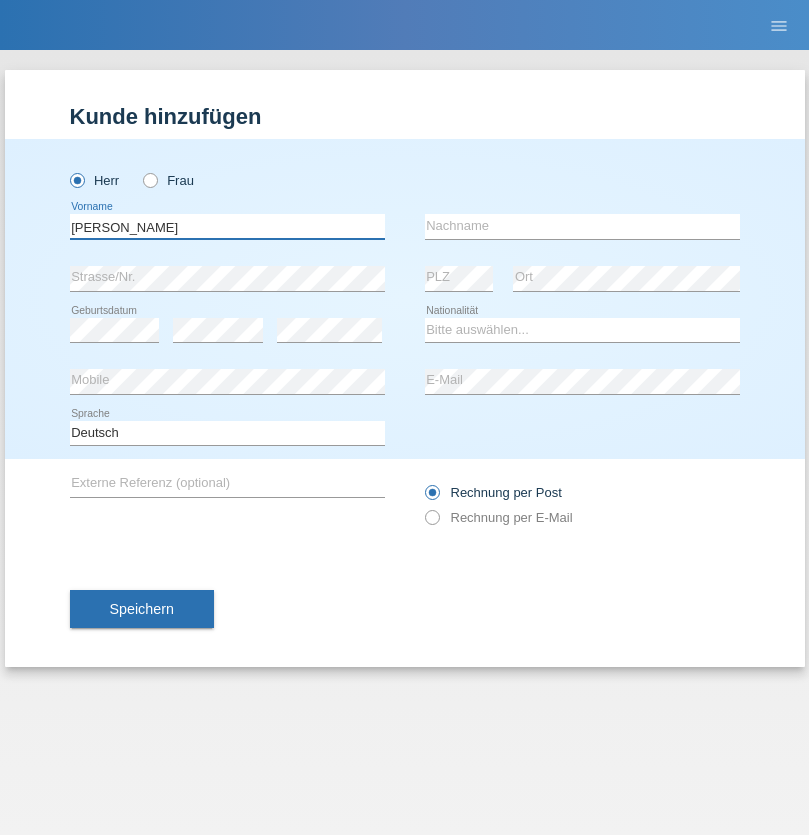 type on "[PERSON_NAME]" 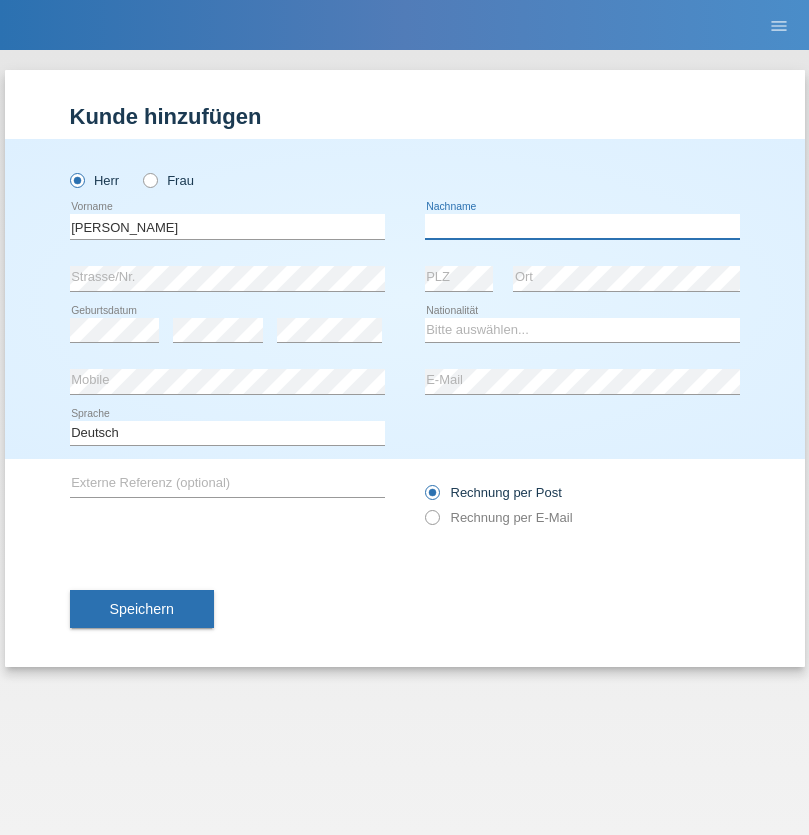 click at bounding box center [582, 226] 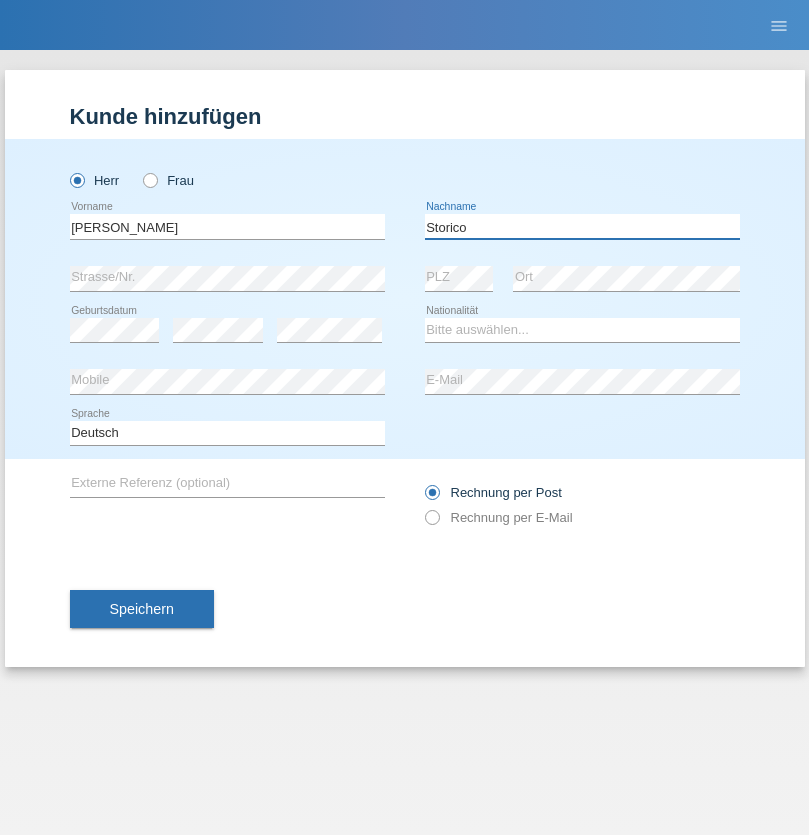 type on "Storico" 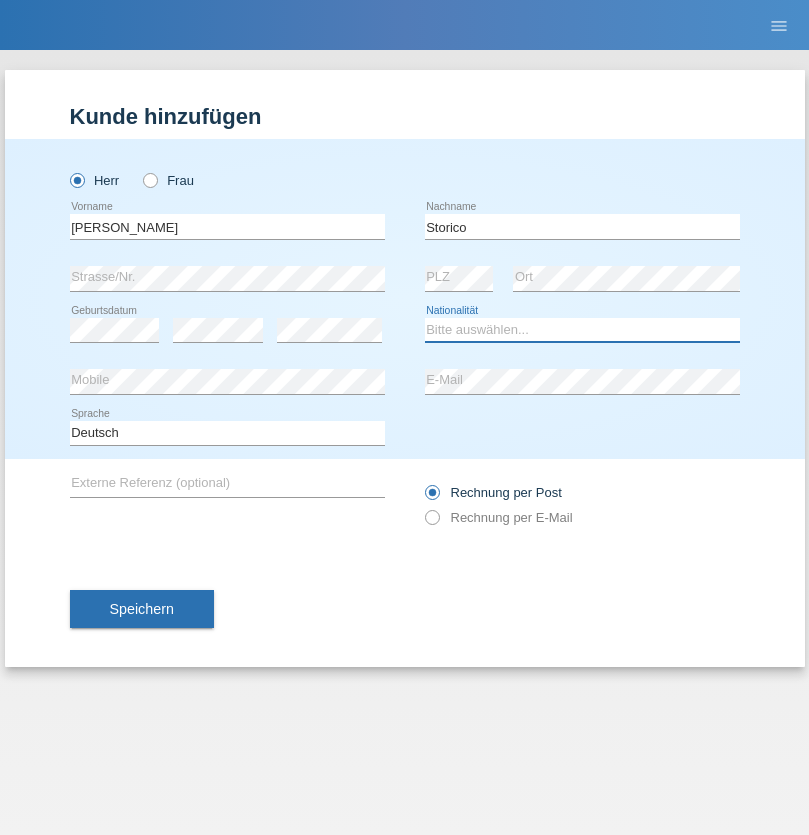 select on "IT" 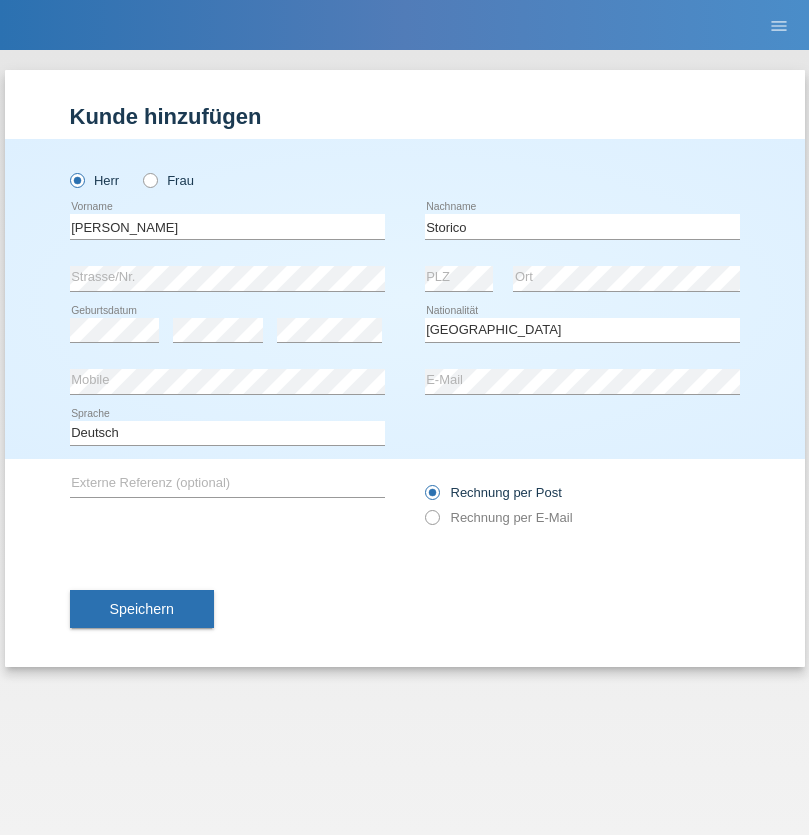 select on "C" 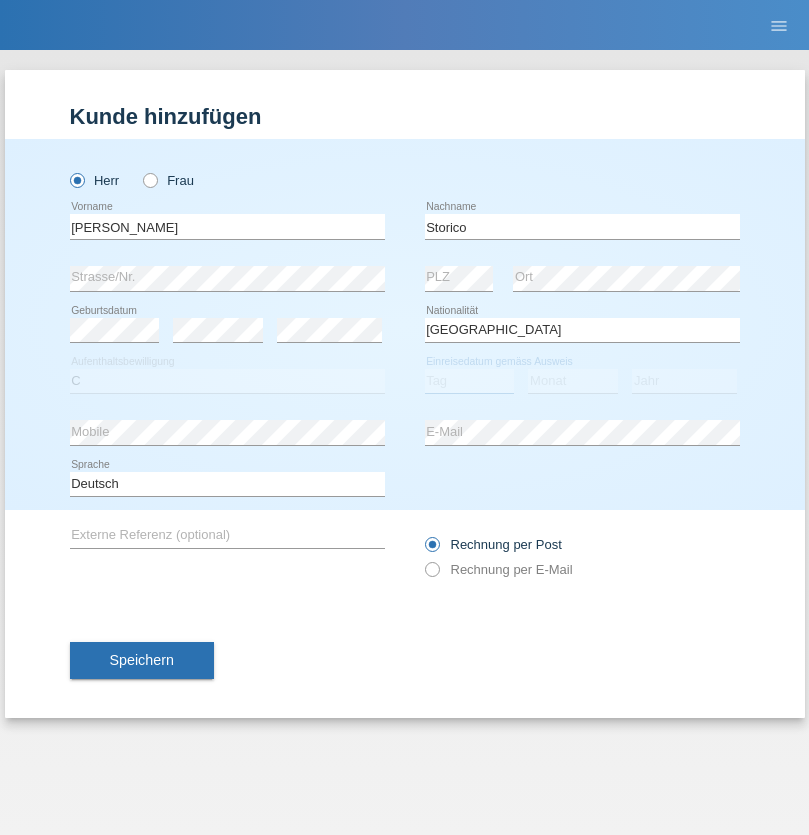 select on "22" 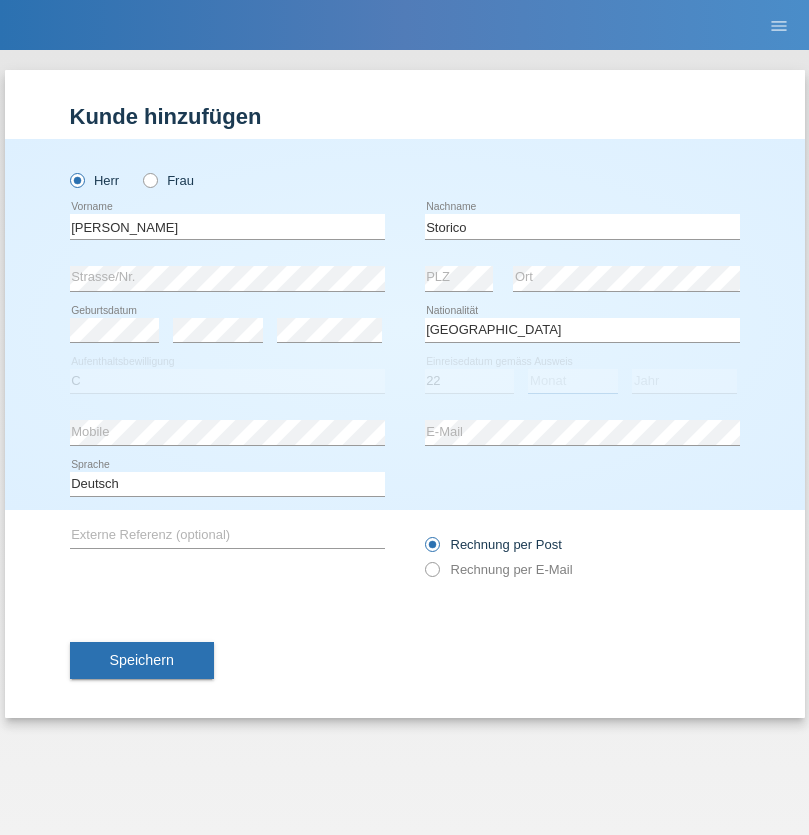select on "07" 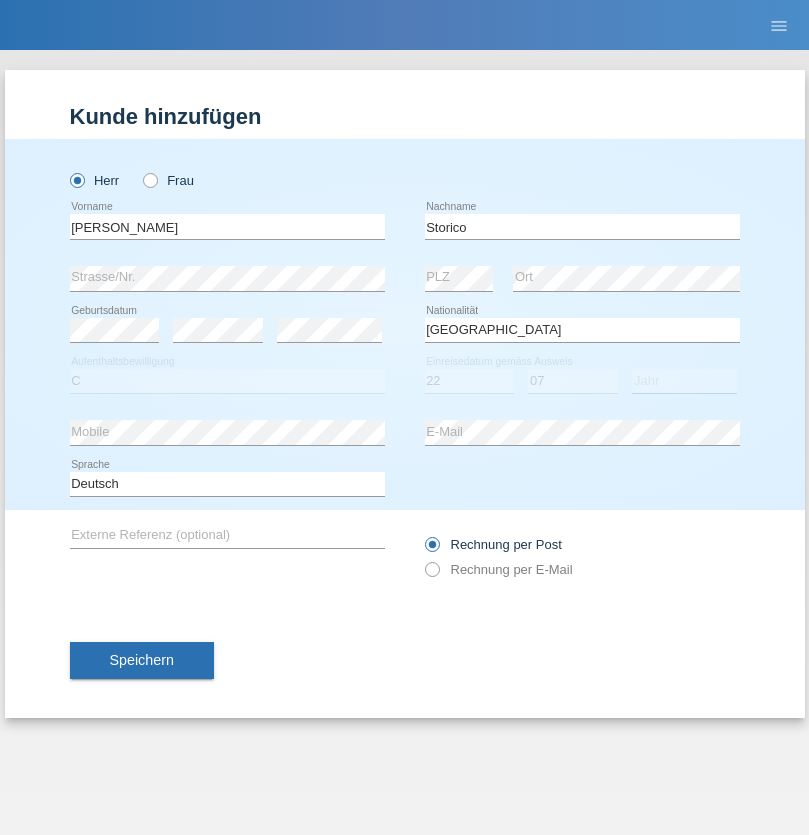 select on "2021" 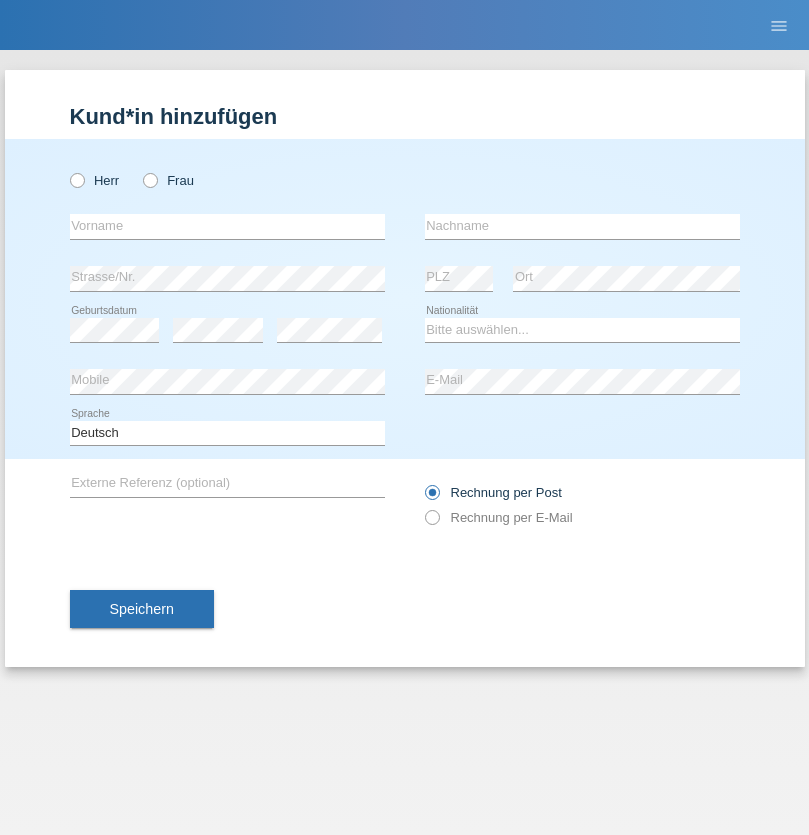 scroll, scrollTop: 0, scrollLeft: 0, axis: both 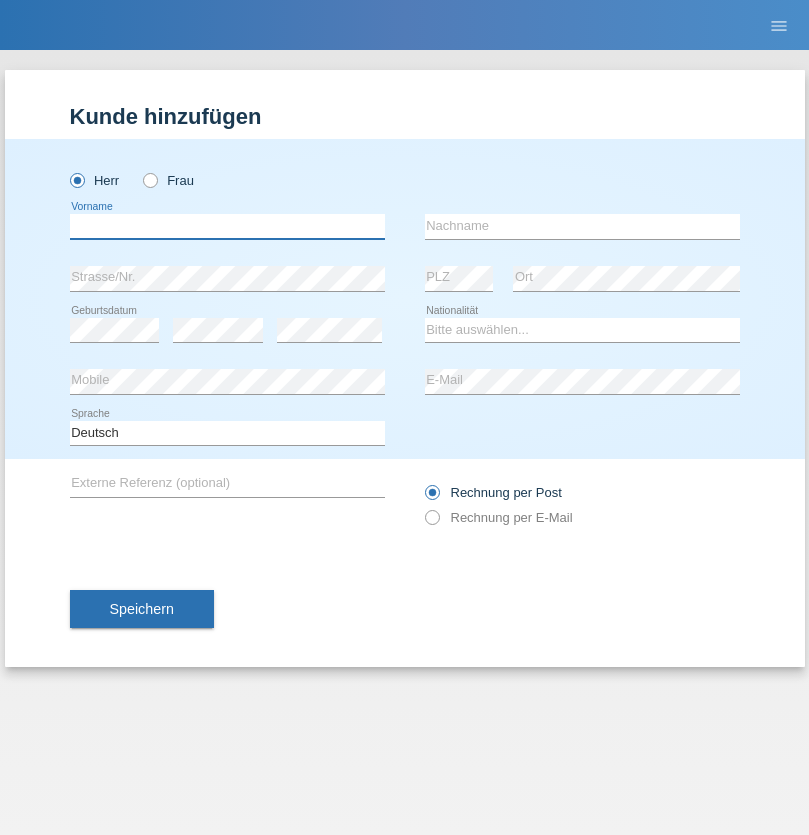 click at bounding box center (227, 226) 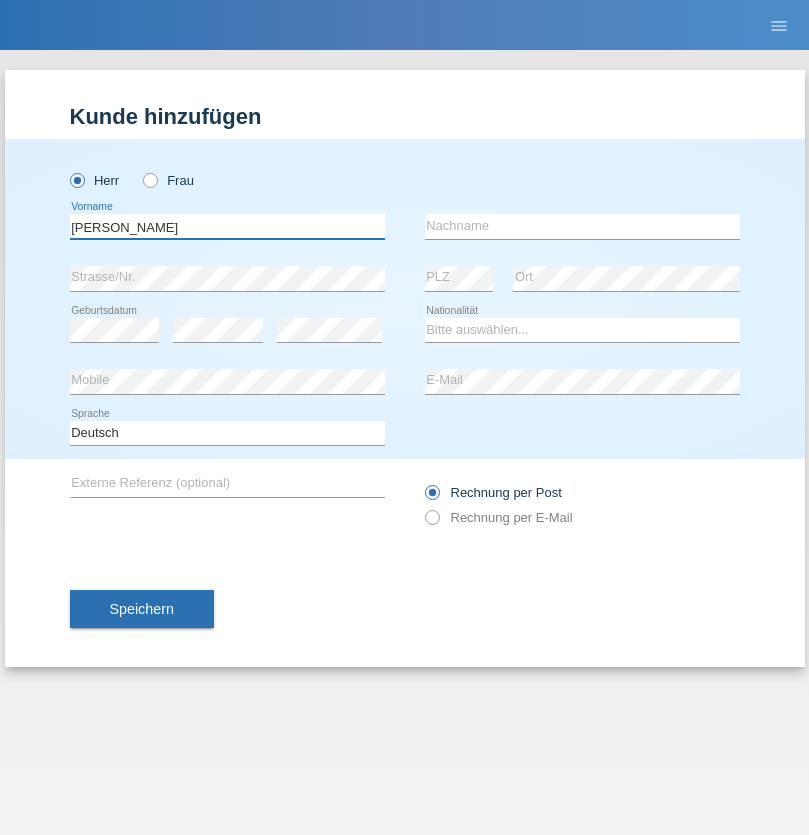 type on "Sven" 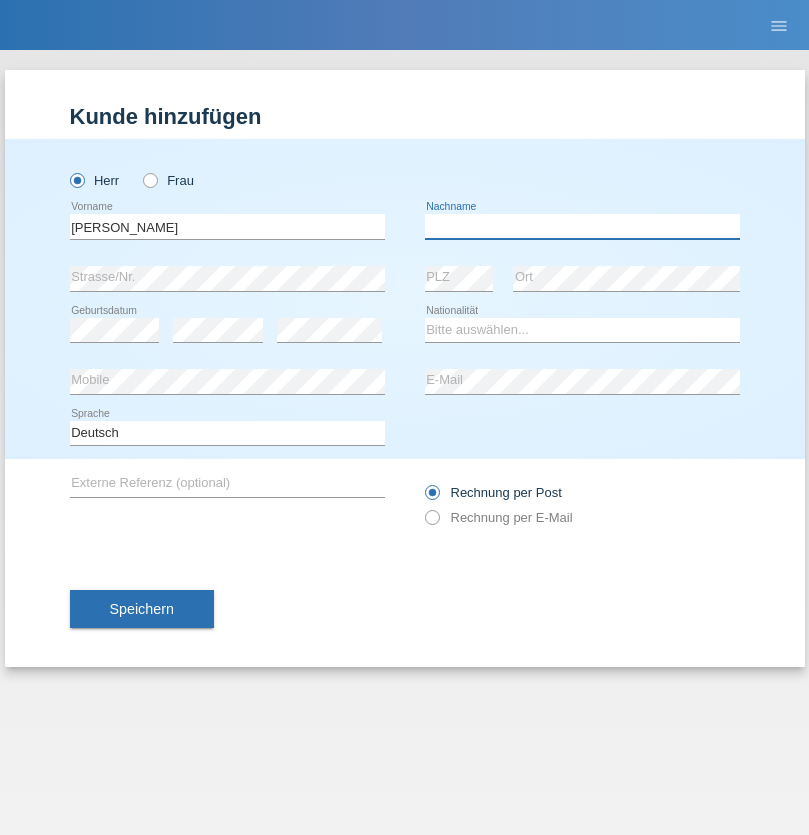 click at bounding box center (582, 226) 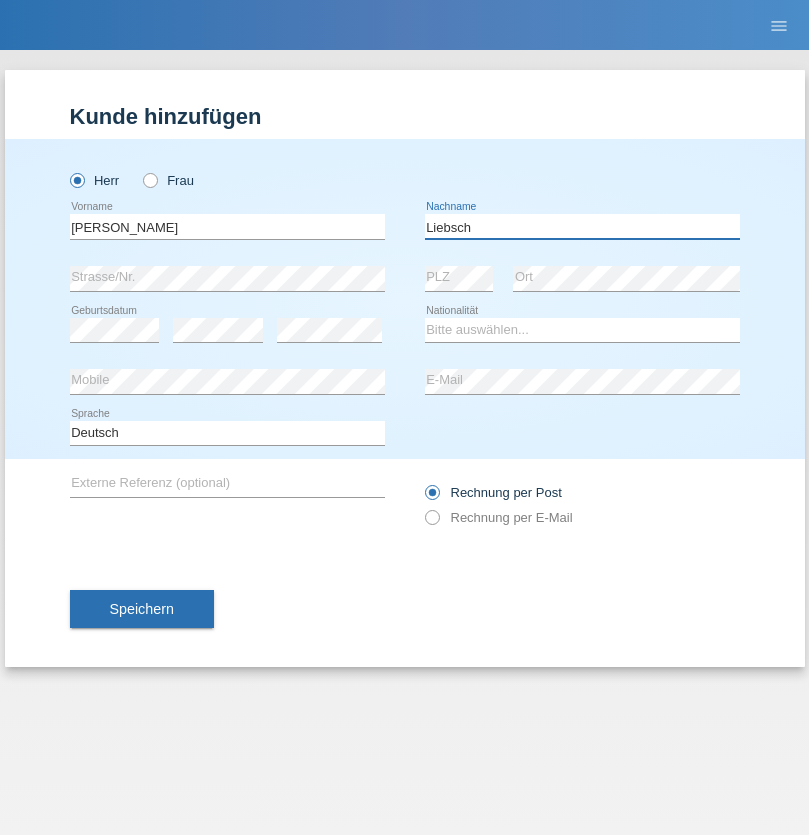 type on "Liebsch" 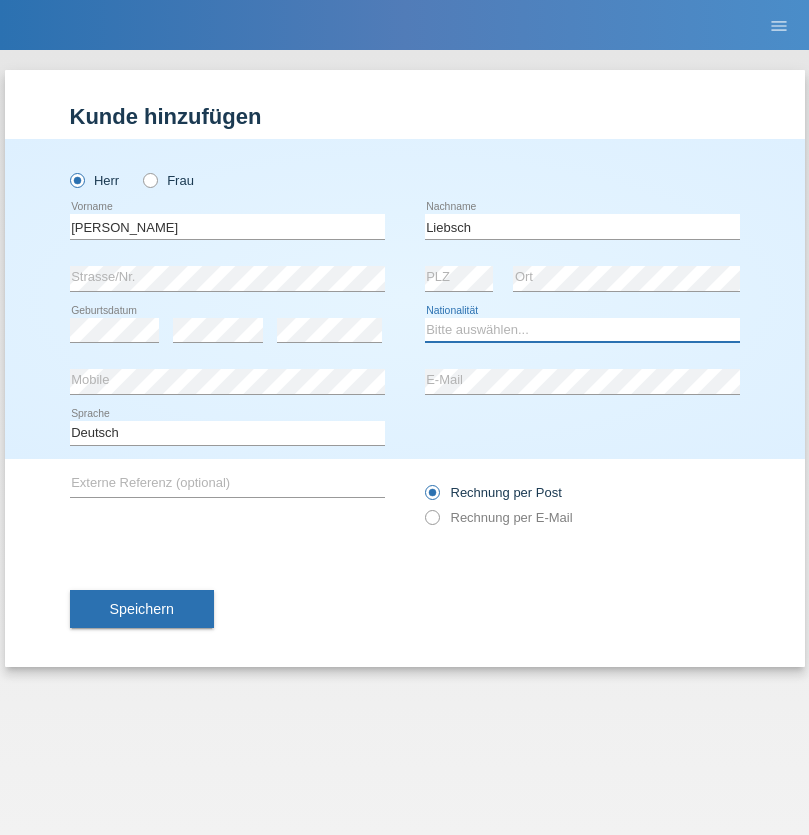 select on "DE" 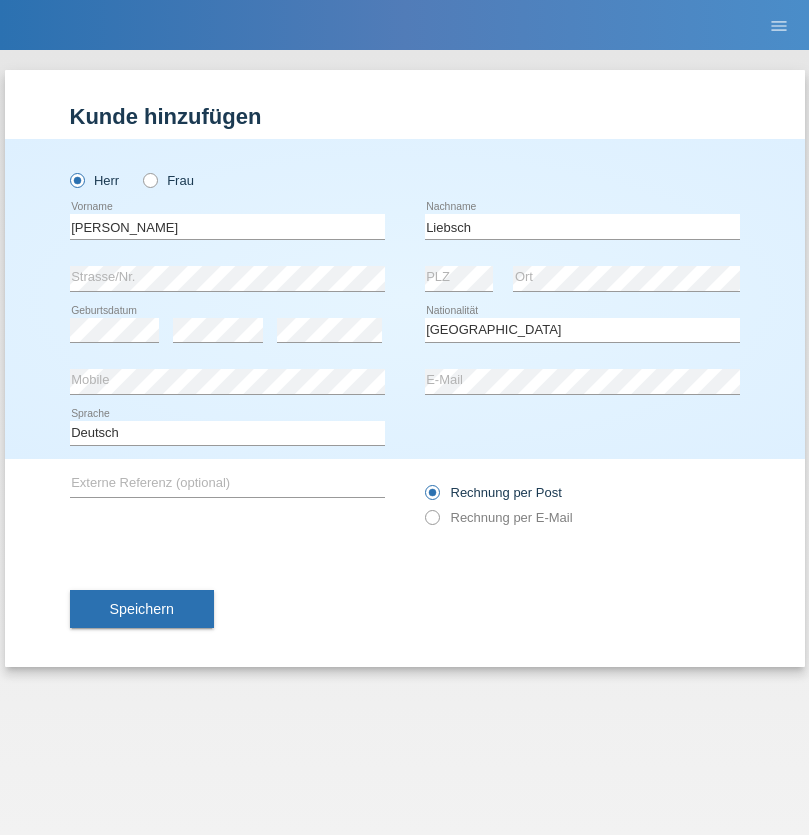 select on "C" 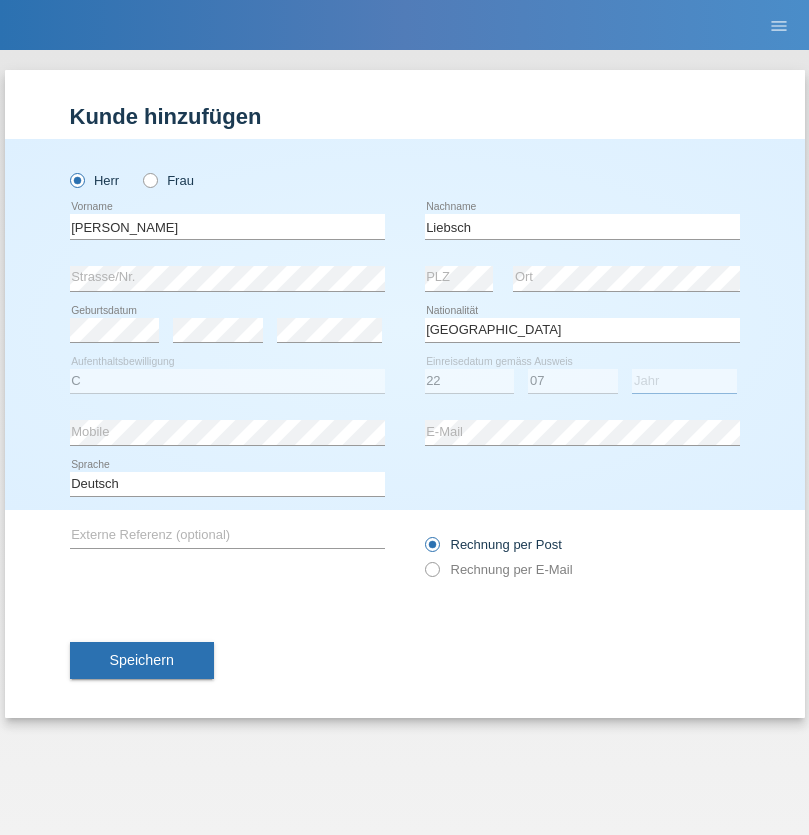 select on "2021" 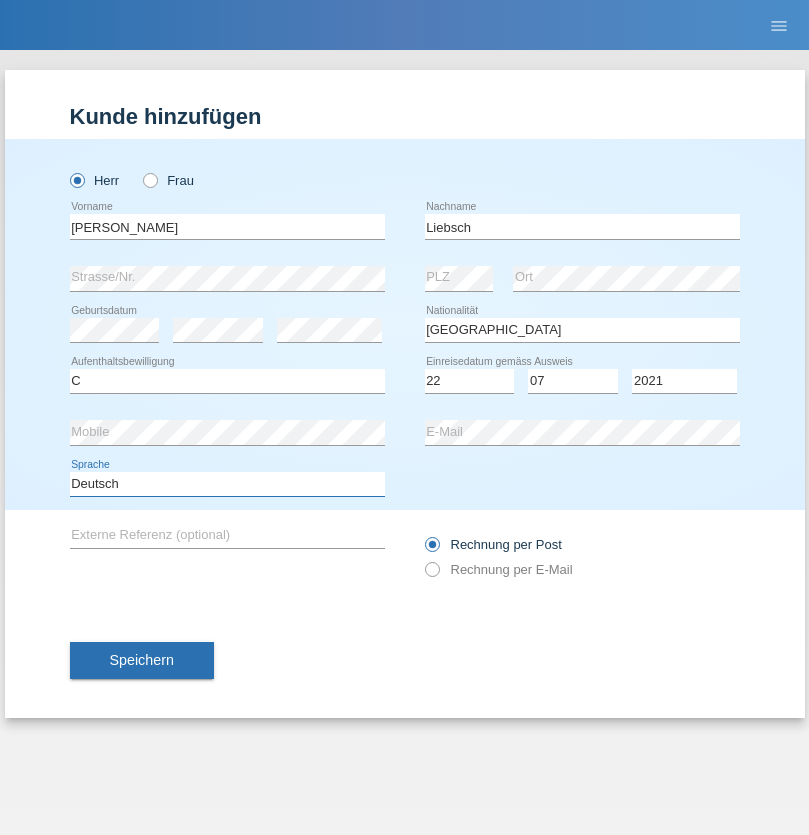 select on "en" 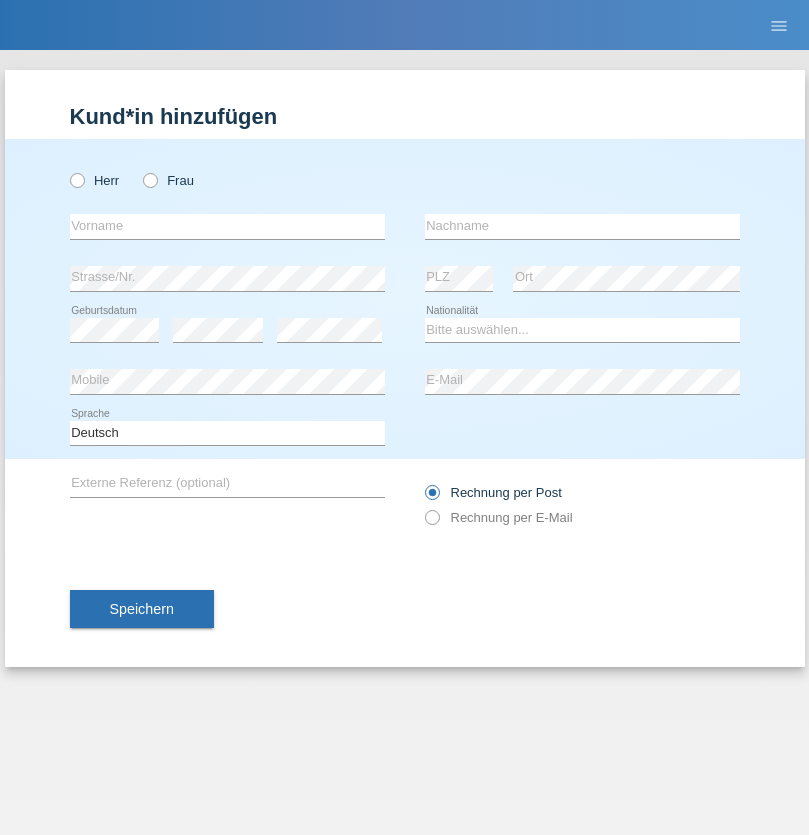 scroll, scrollTop: 0, scrollLeft: 0, axis: both 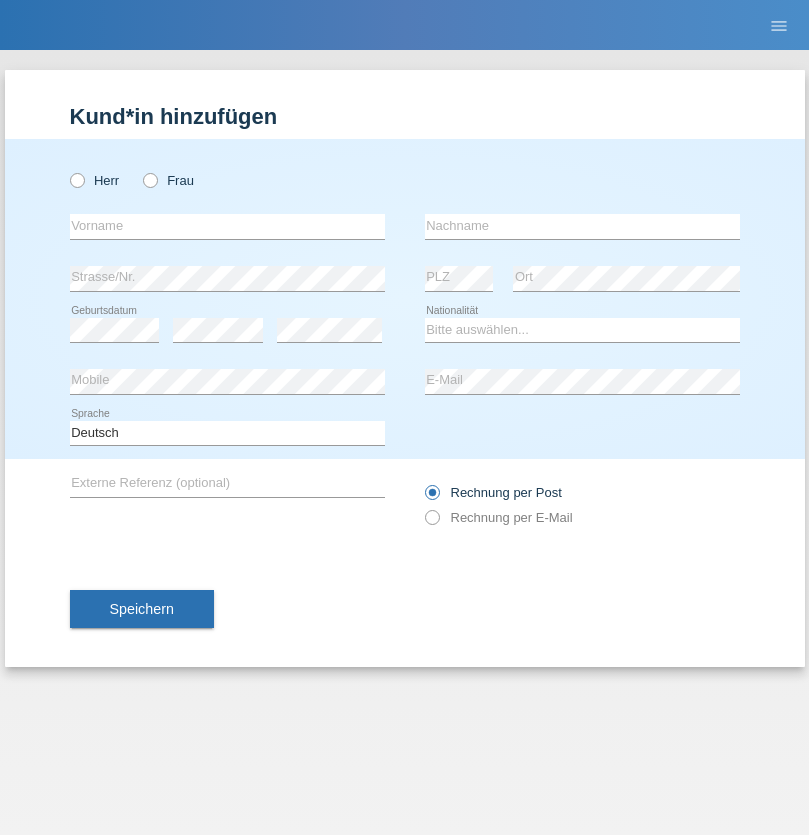 radio on "true" 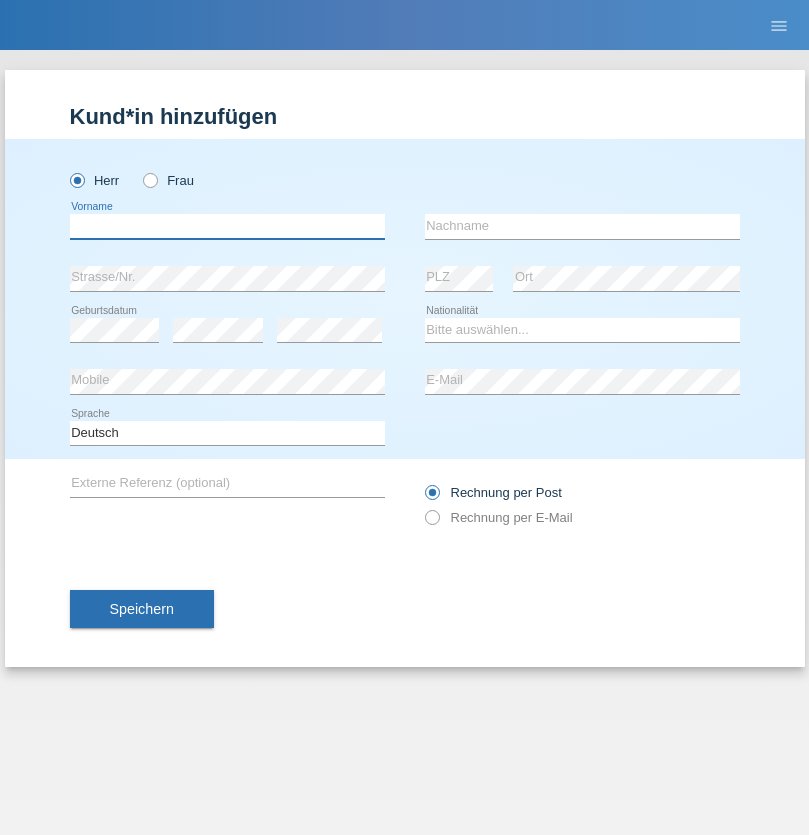 click at bounding box center (227, 226) 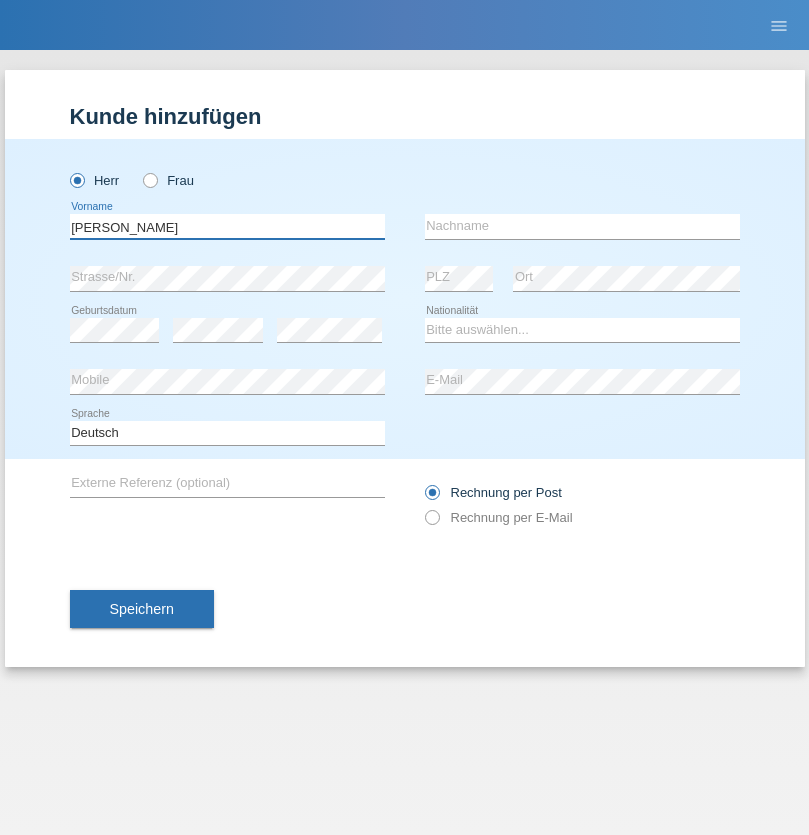 type on "[PERSON_NAME]" 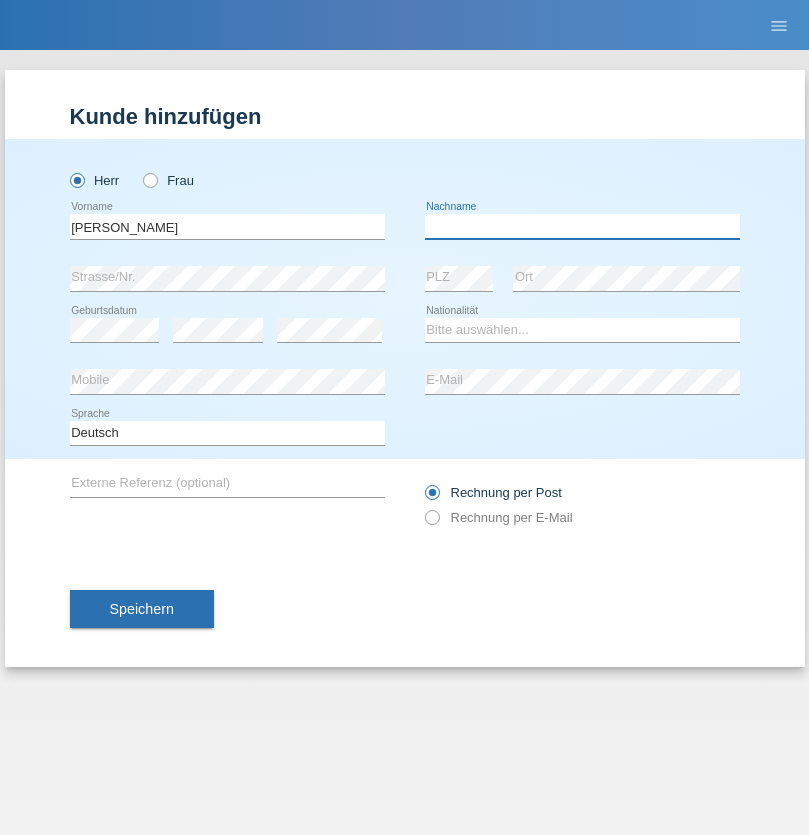 click at bounding box center [582, 226] 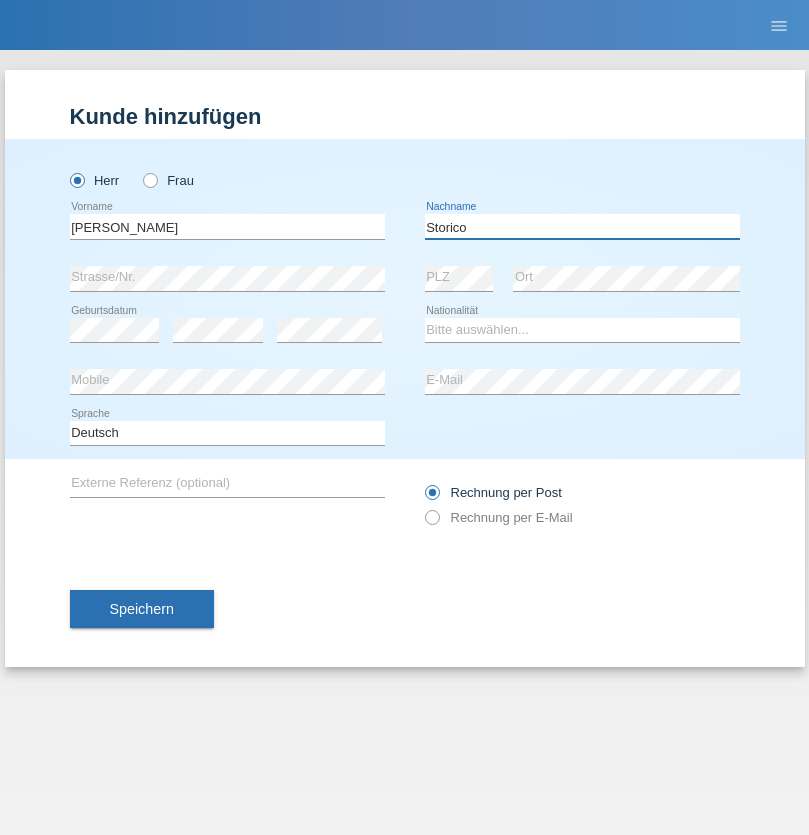 type on "Storico" 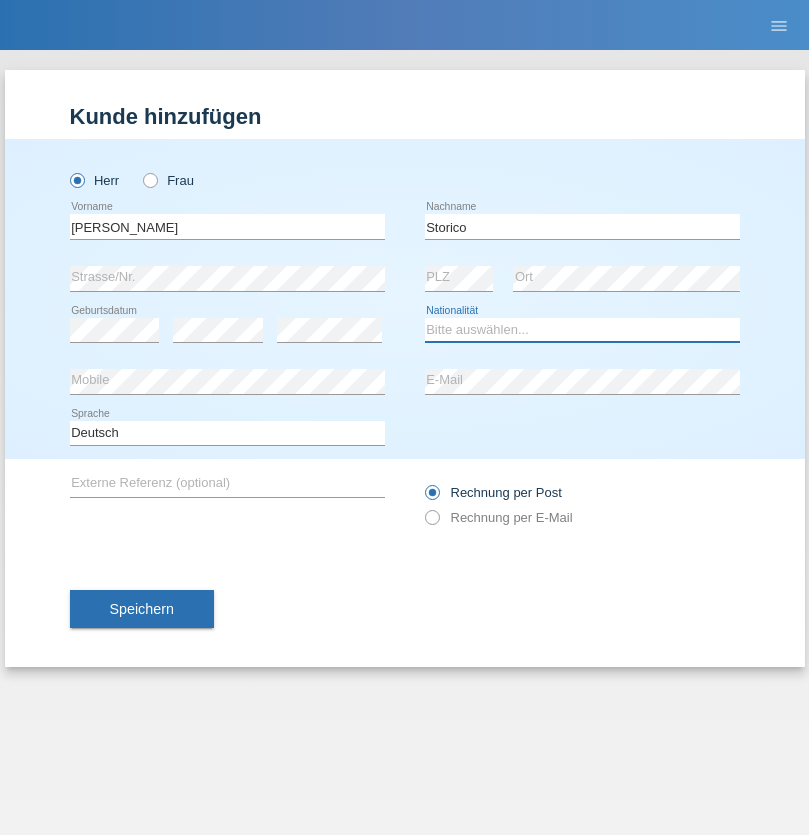 select on "IT" 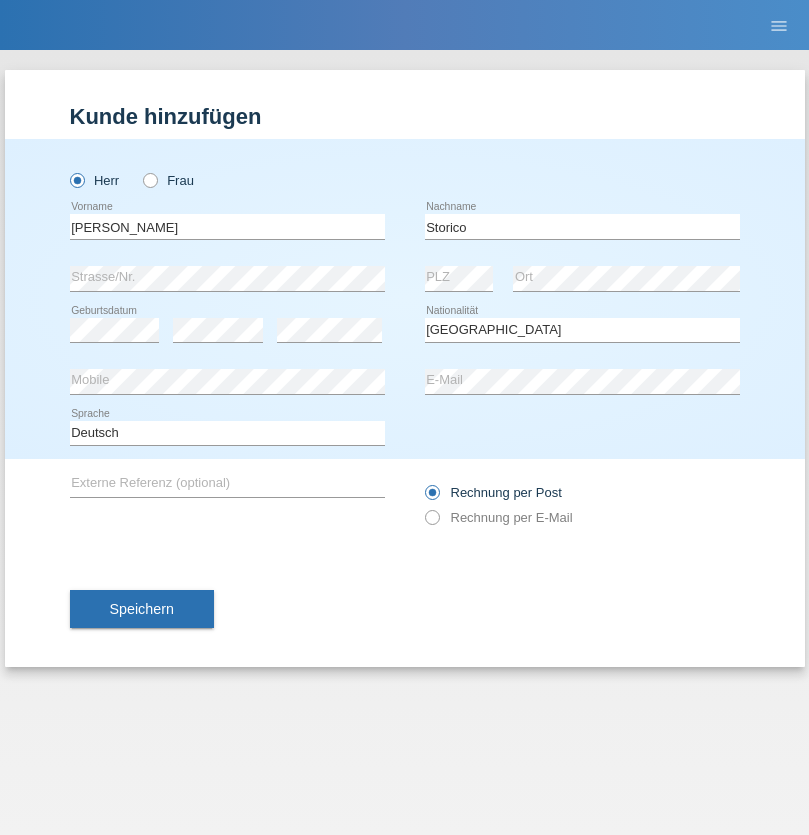 select on "C" 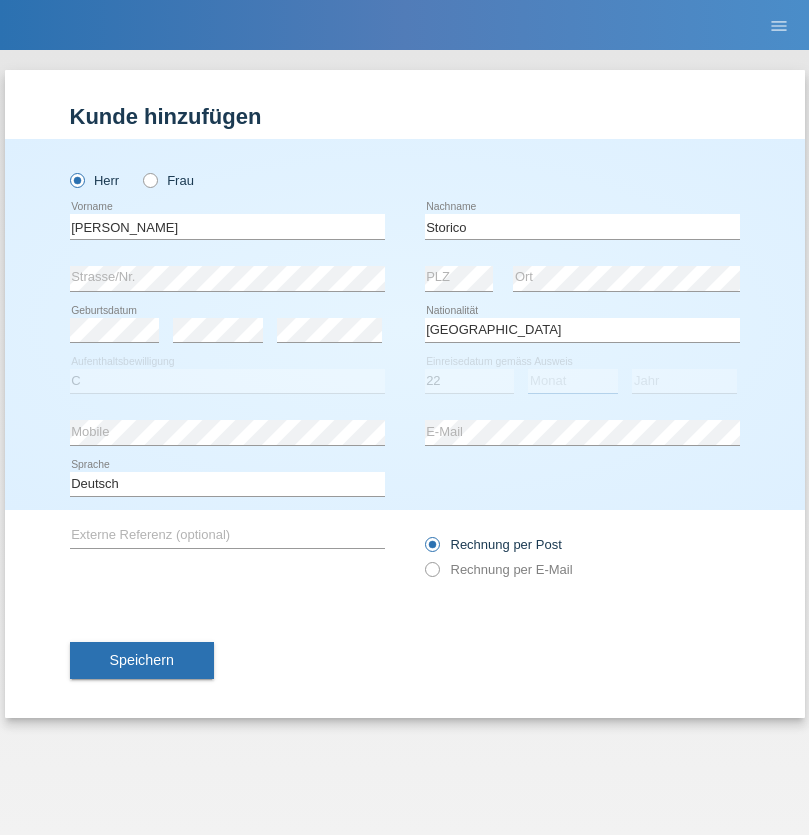 select on "07" 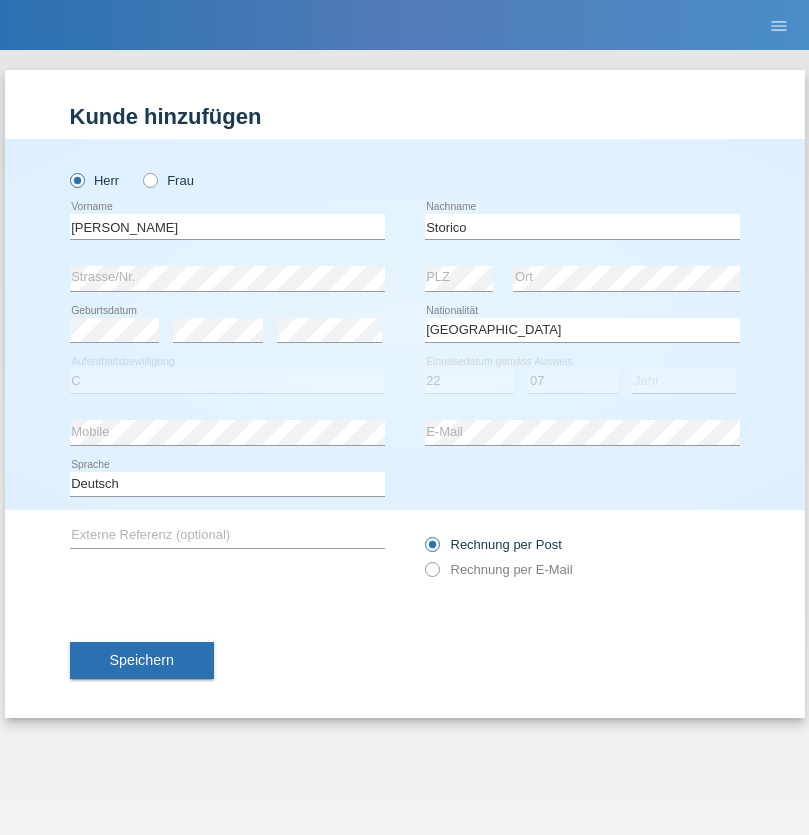 select on "2021" 